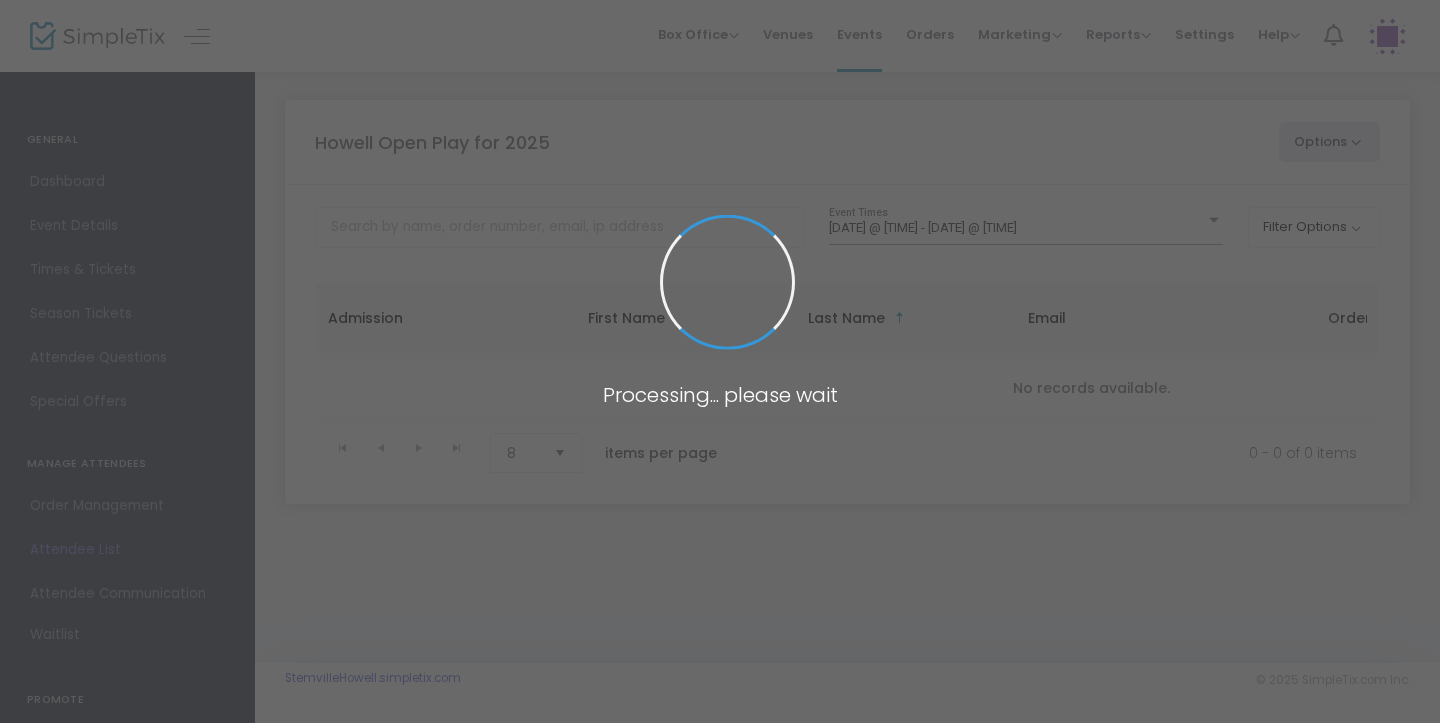 scroll, scrollTop: 0, scrollLeft: 0, axis: both 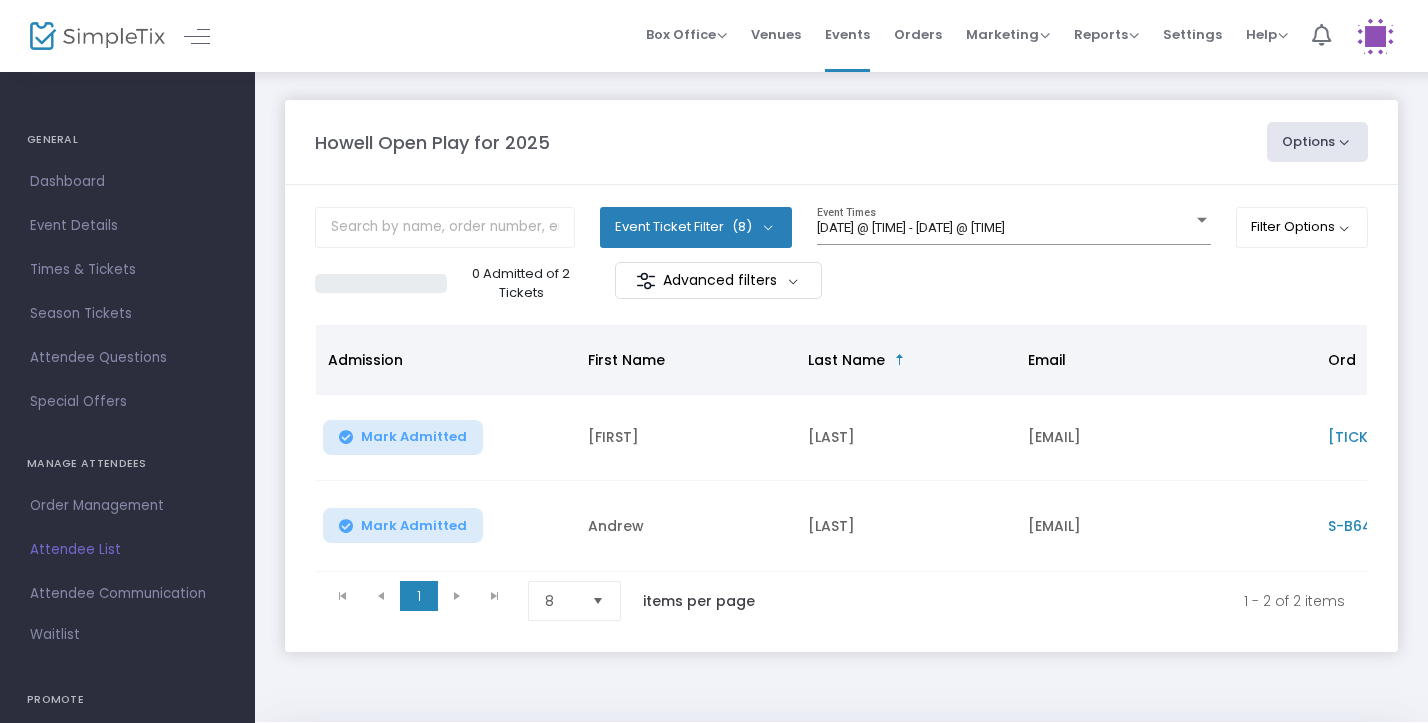 click on "Mark Admitted" 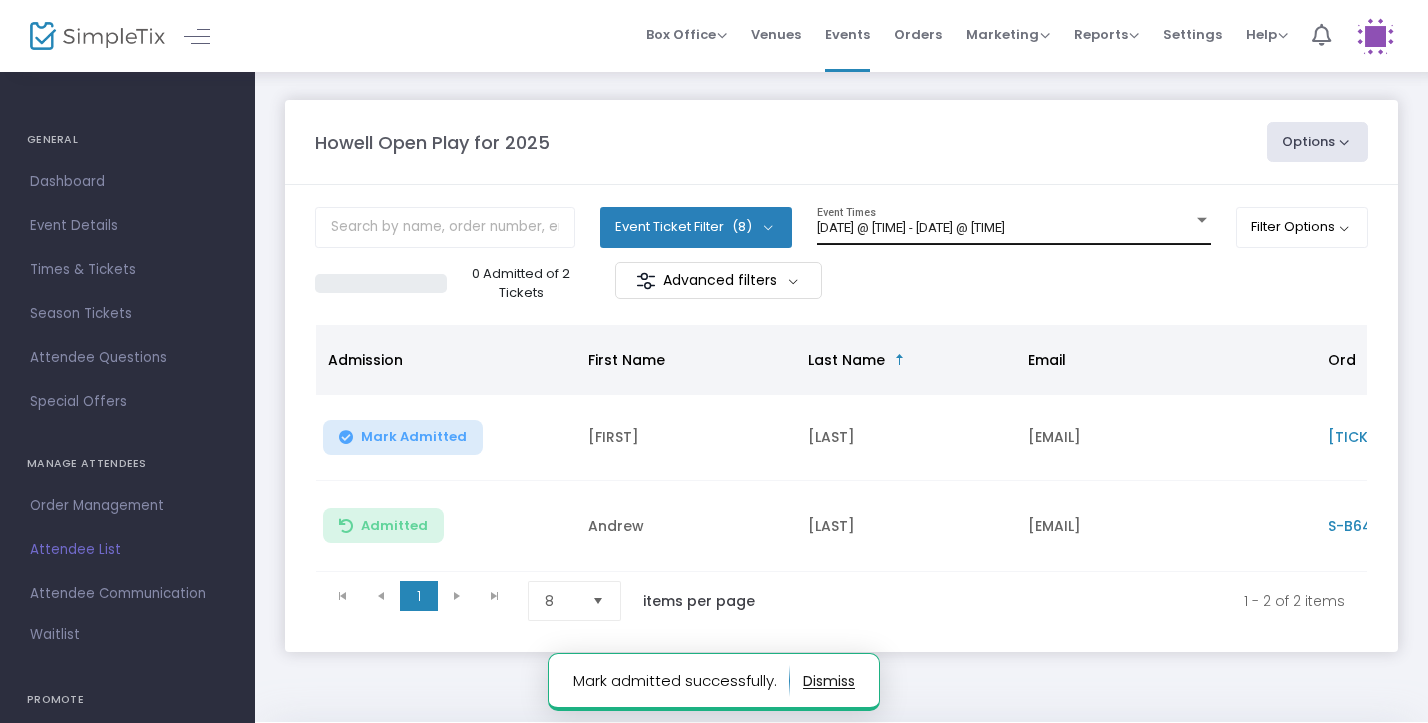 click on "[DATE] @ [TIME] - [DATE] @ [TIME]" 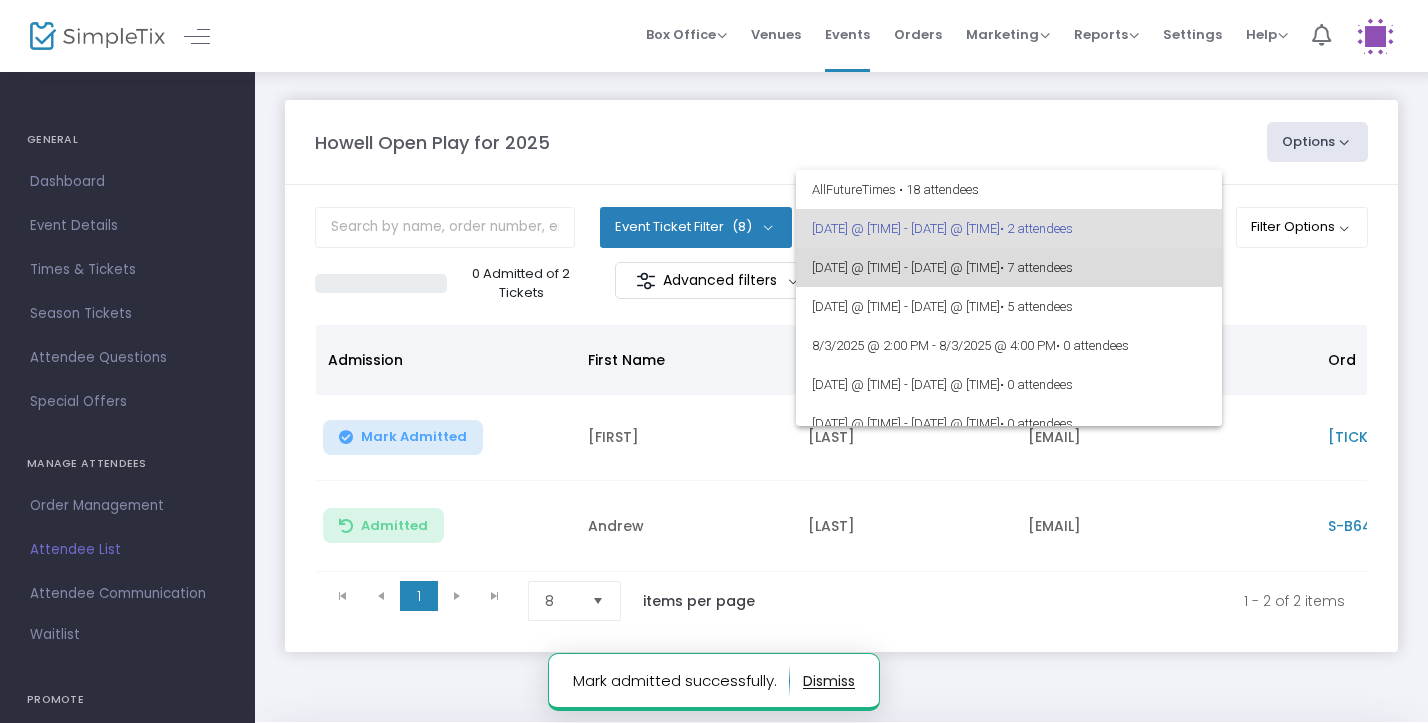 click on "• 7 attendees" at bounding box center [1036, 267] 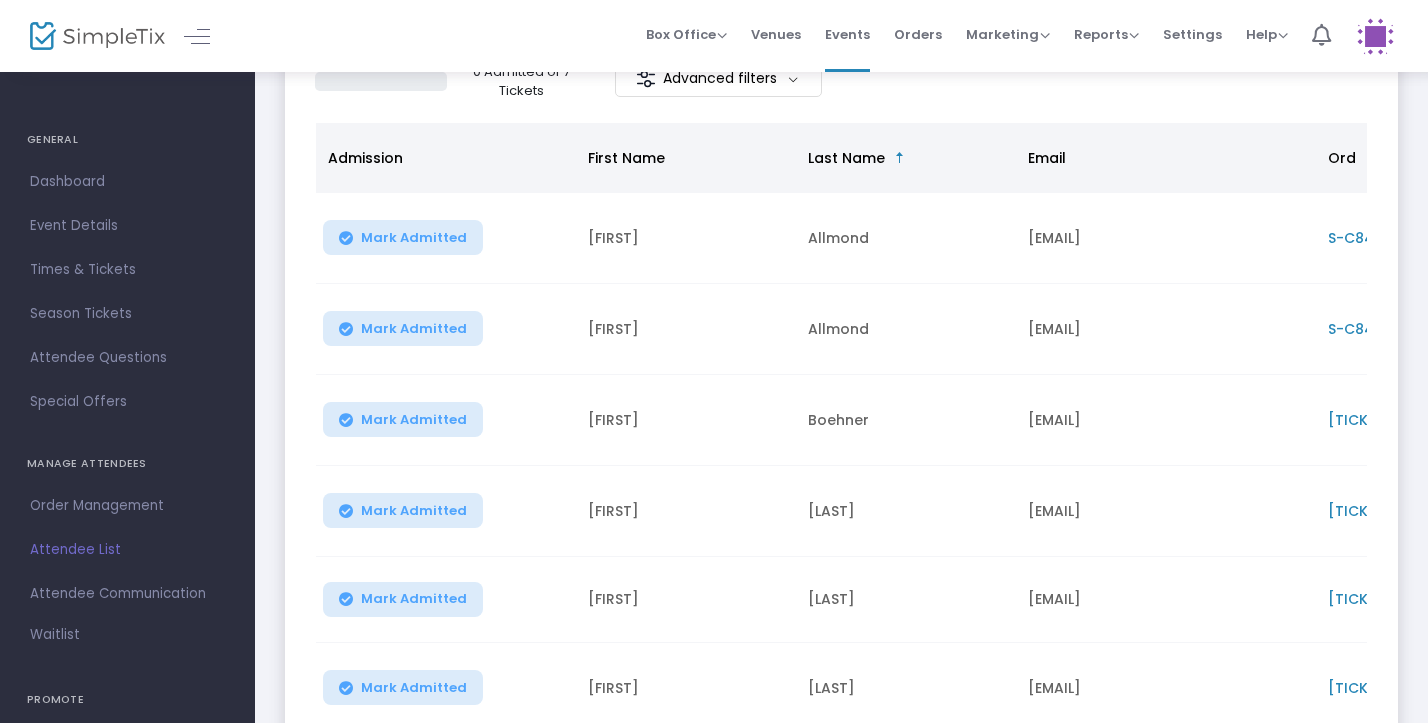 scroll, scrollTop: 204, scrollLeft: 0, axis: vertical 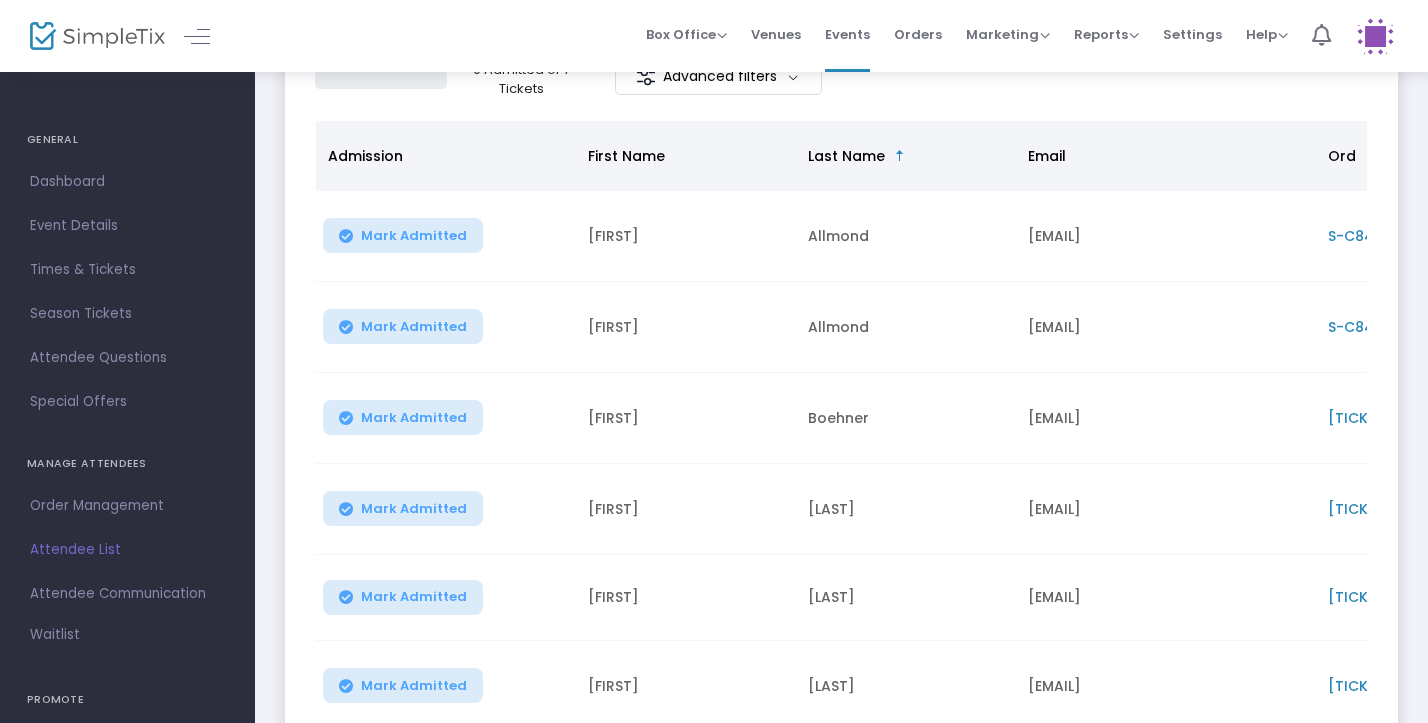 click on "Mark Admitted" 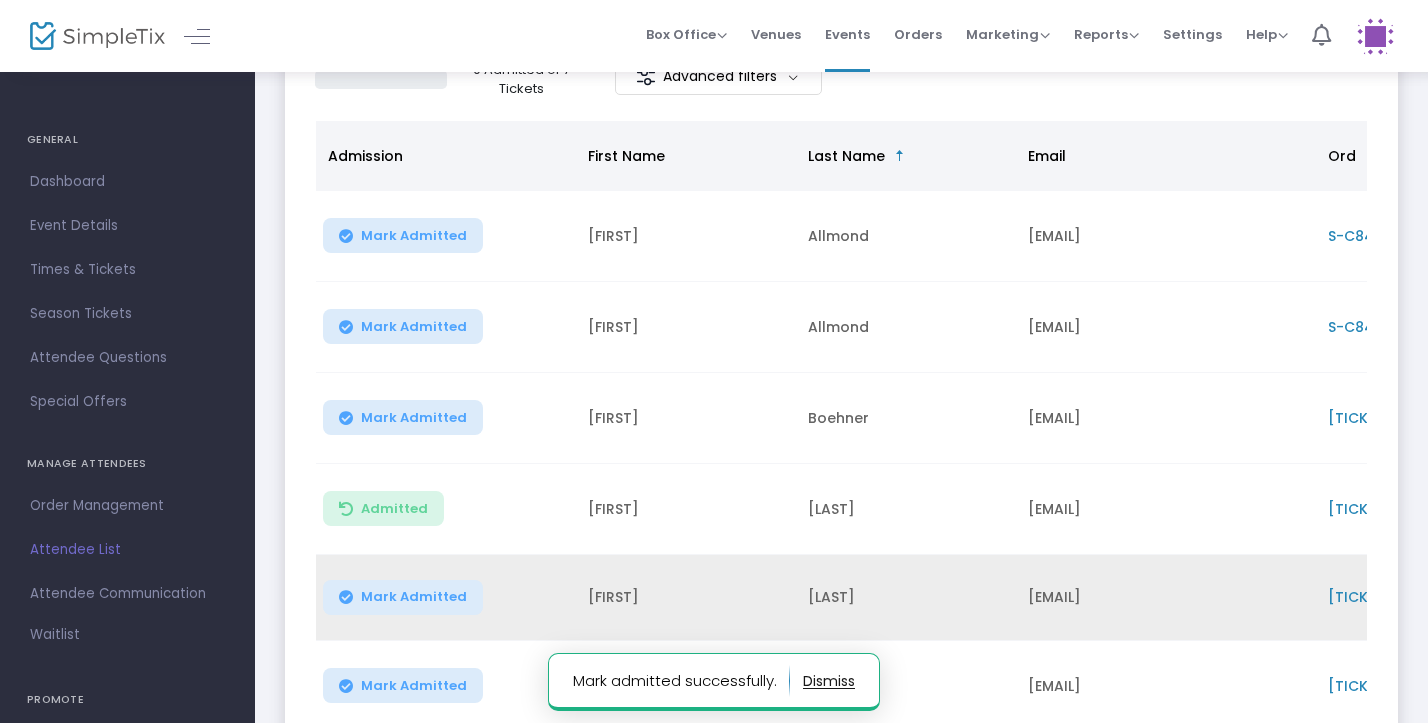 click on "Mark Admitted" 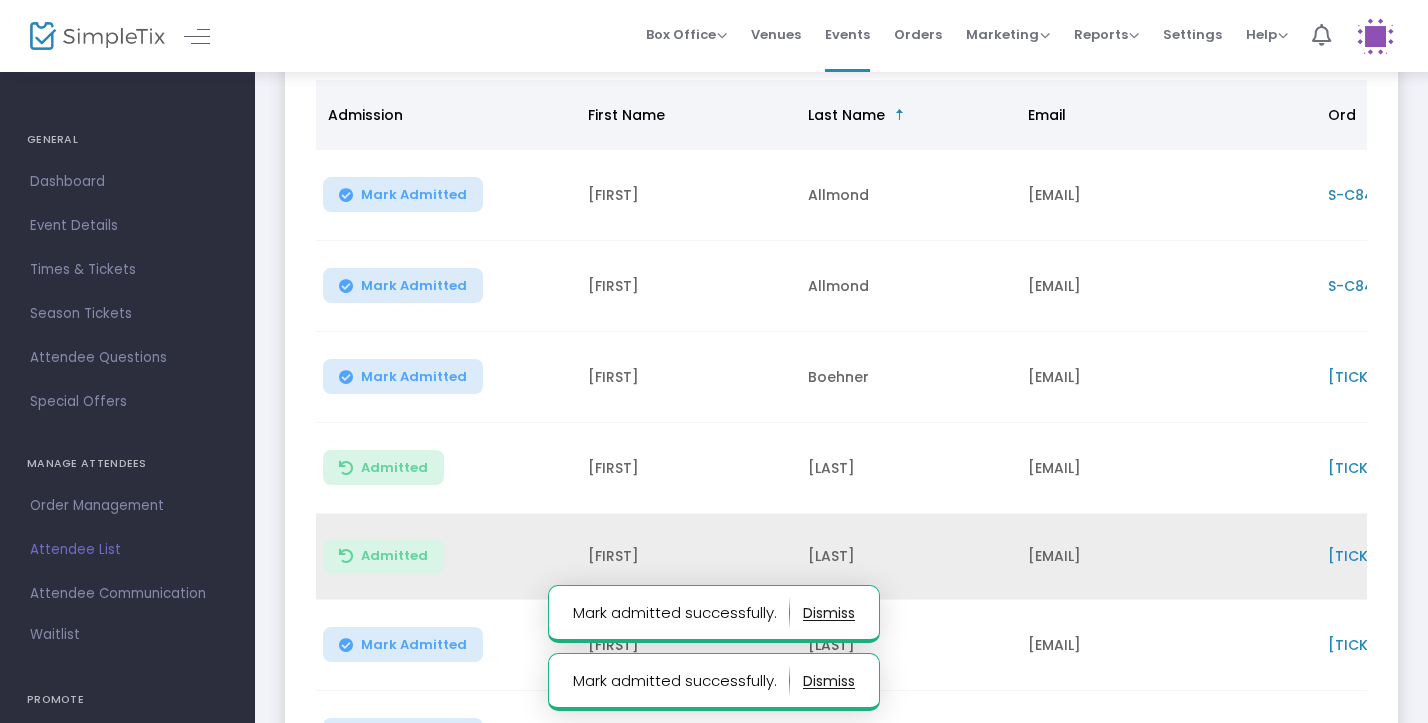 scroll, scrollTop: 247, scrollLeft: 0, axis: vertical 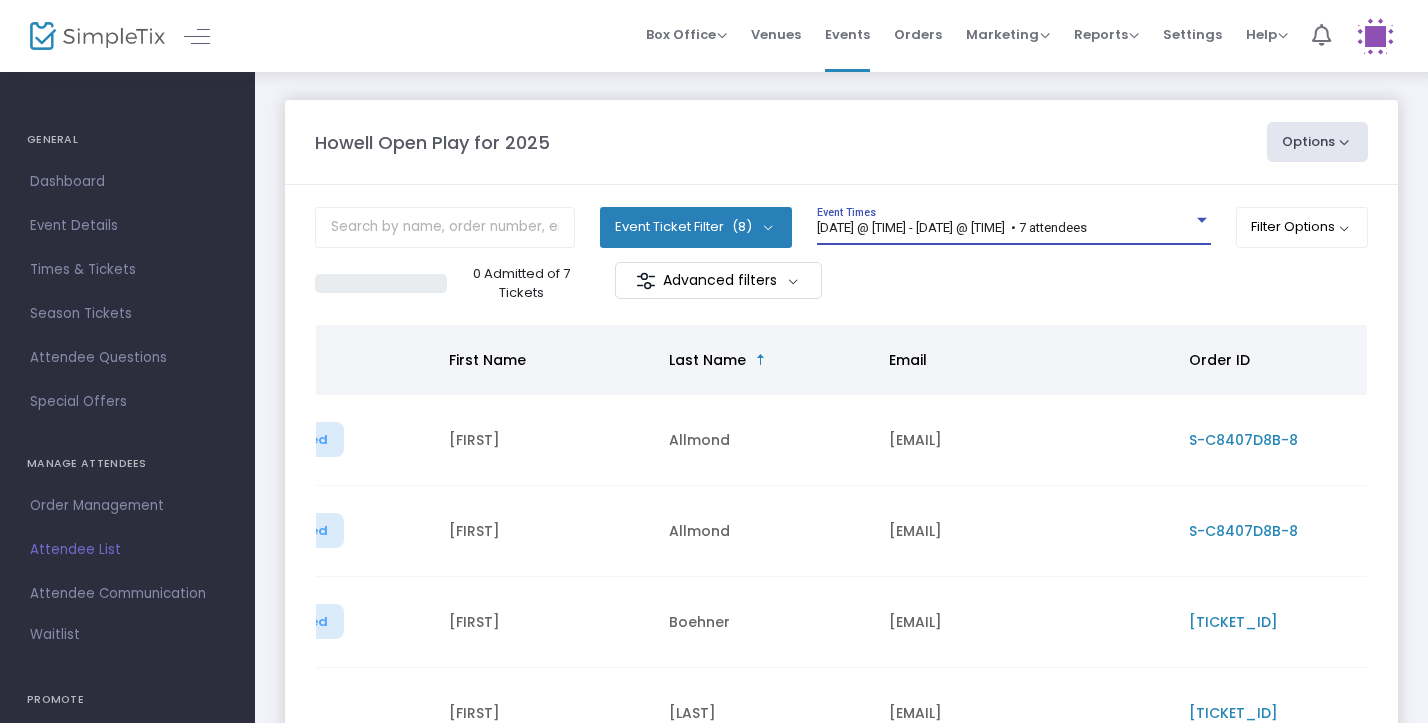 click on "[DATE] @ [TIME] - [DATE] @ [TIME]   • 7 attendees" at bounding box center (952, 227) 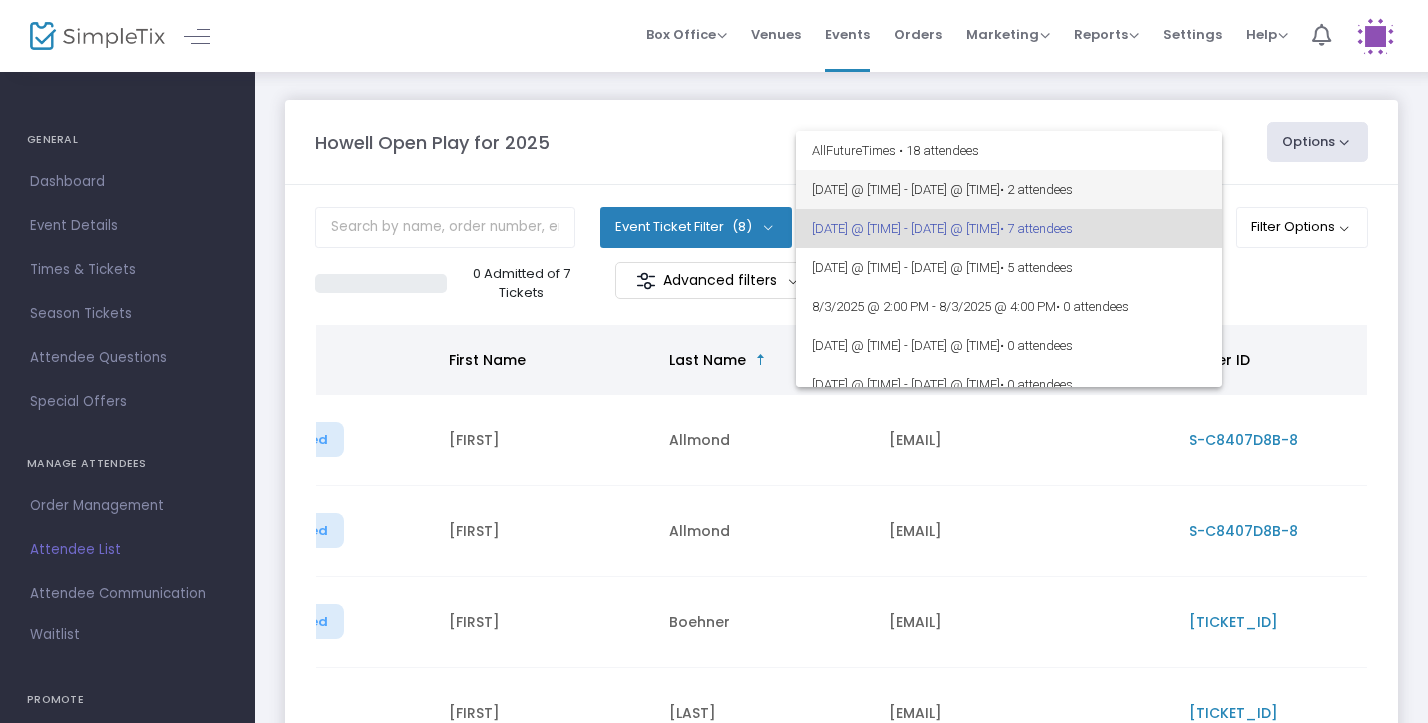 click on "8/3/2025 @ 11:00 AM - 8/3/2025 @ 1:00 PM    • 2 attendees" at bounding box center [1009, 189] 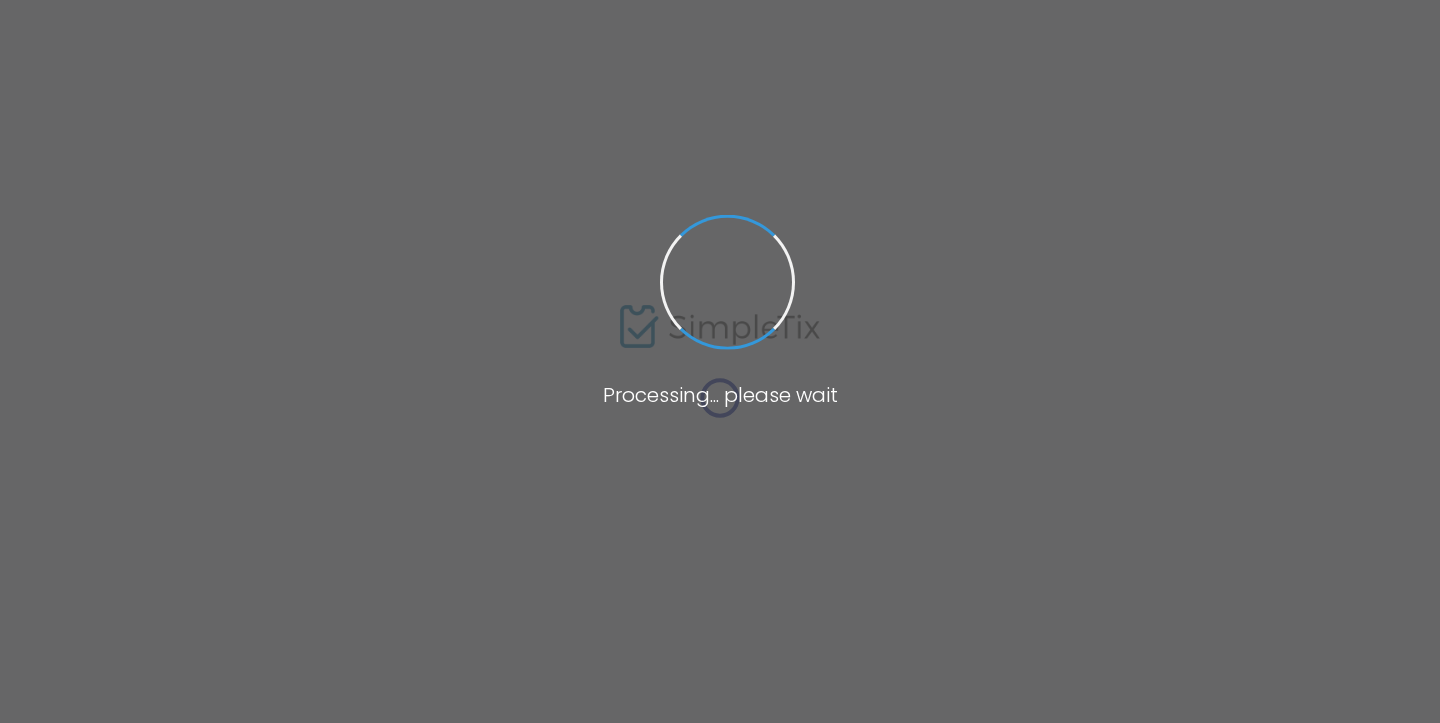 scroll, scrollTop: 0, scrollLeft: 0, axis: both 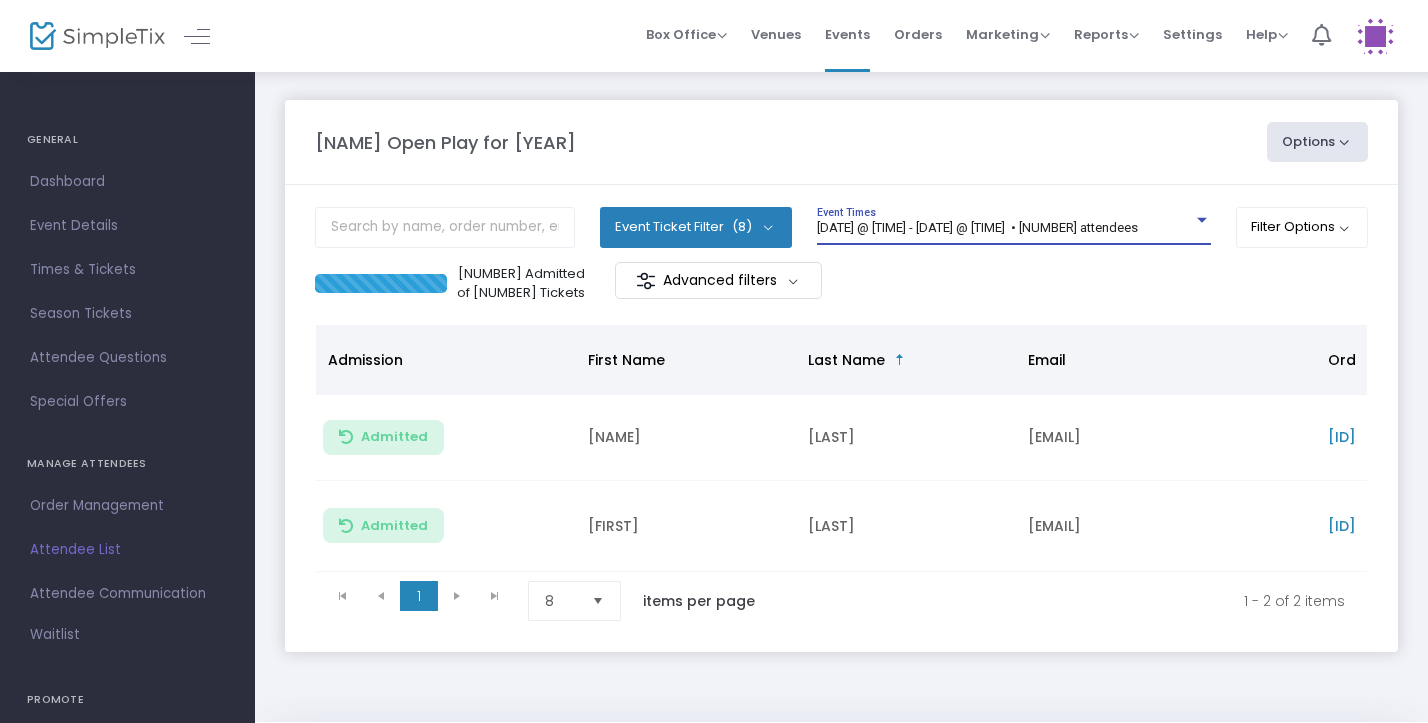 click on "[DATE] @ [TIME] - [DATE] @ [TIME]   • 2 attendees" at bounding box center [977, 227] 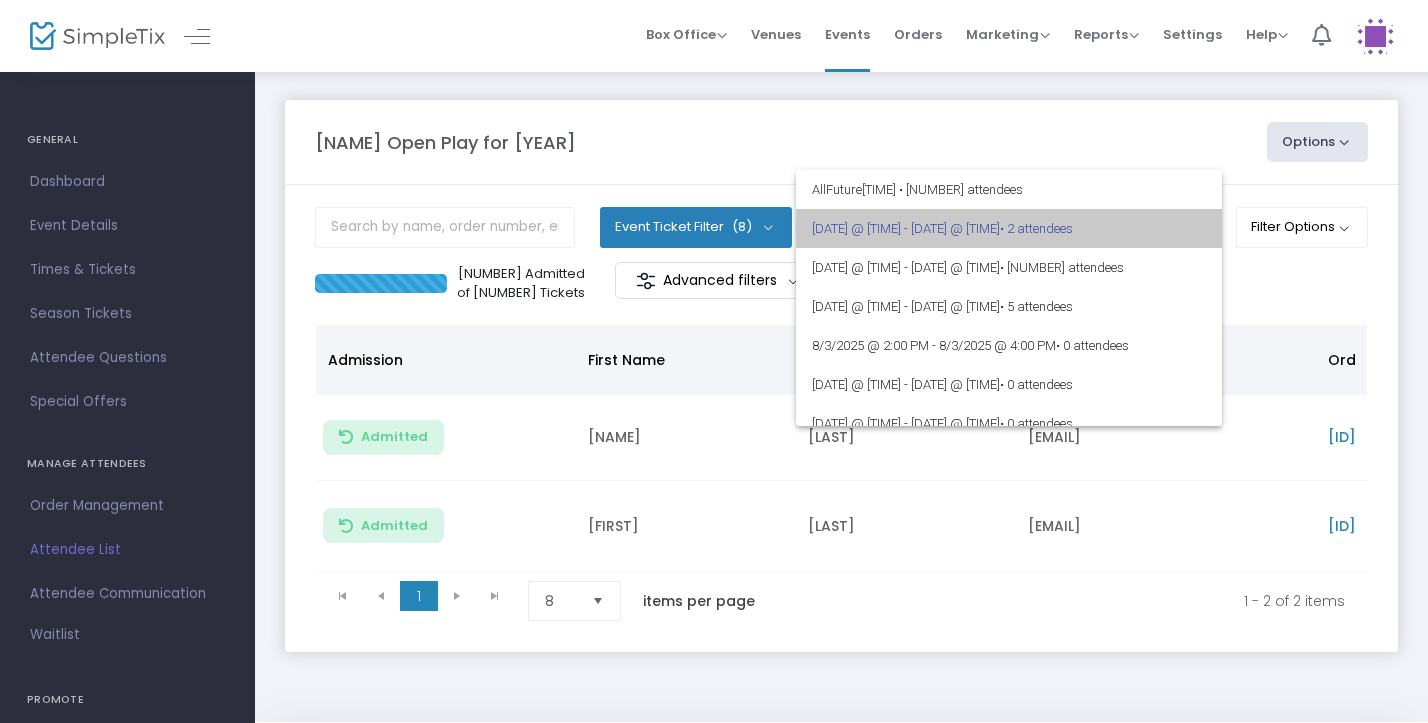 click on "• 2 attendees" at bounding box center (1036, 228) 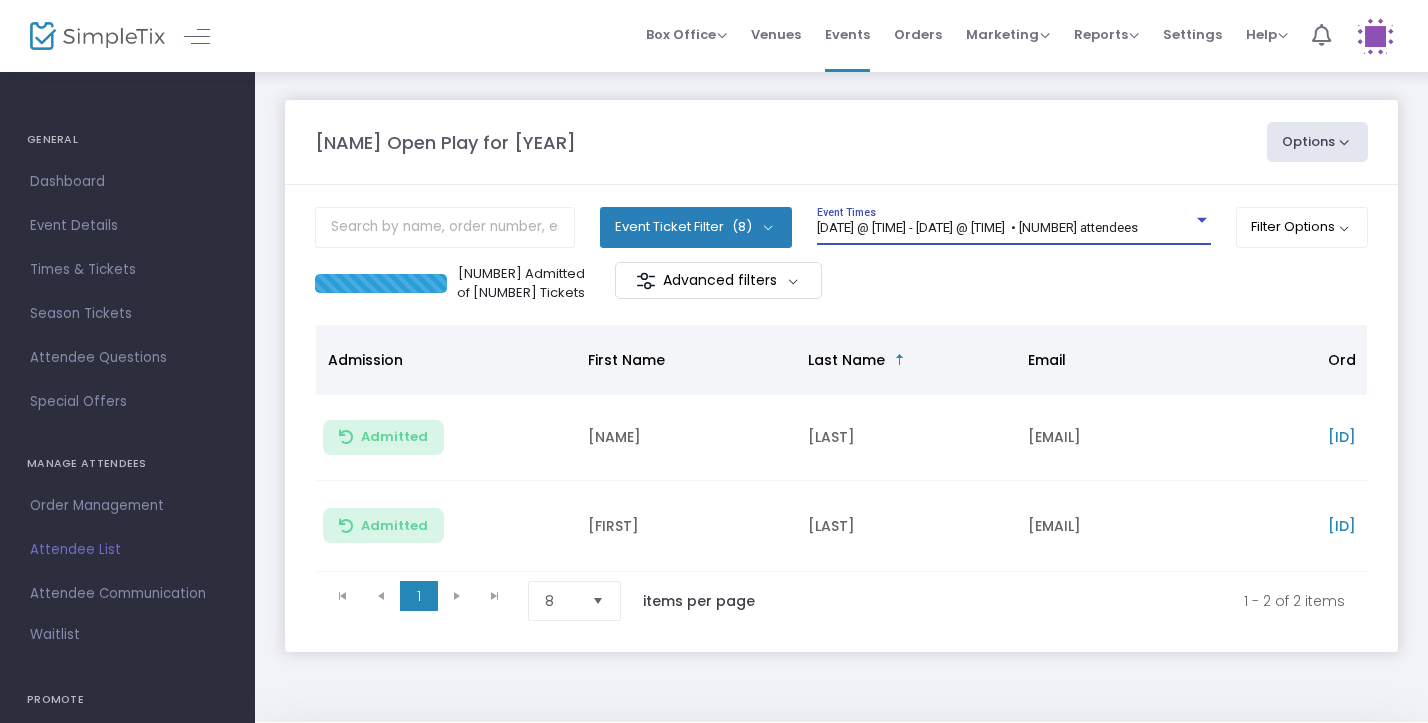 click on "8/3/2025 @ 11:00 AM - 8/3/2025 @ 1:00 PM   • 2 attendees" at bounding box center (977, 227) 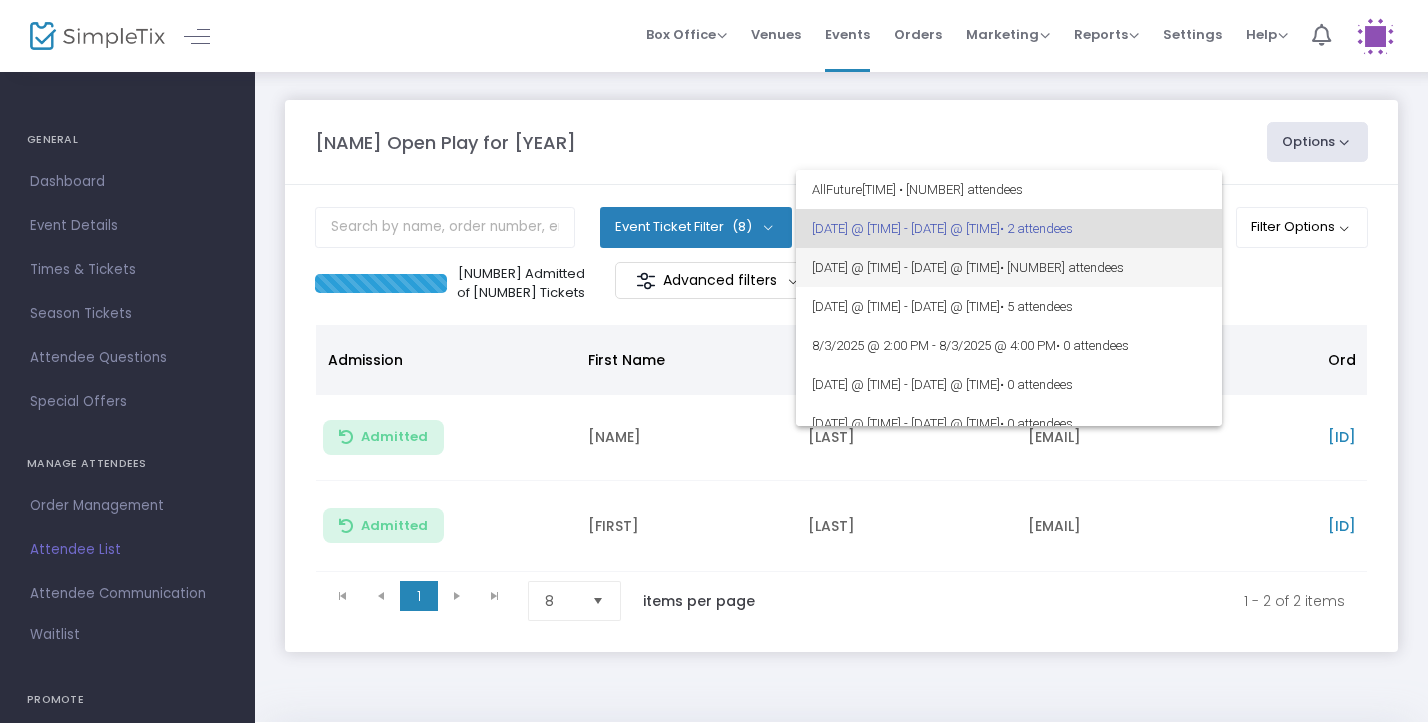 click on "• 7 attendees" at bounding box center [1062, 267] 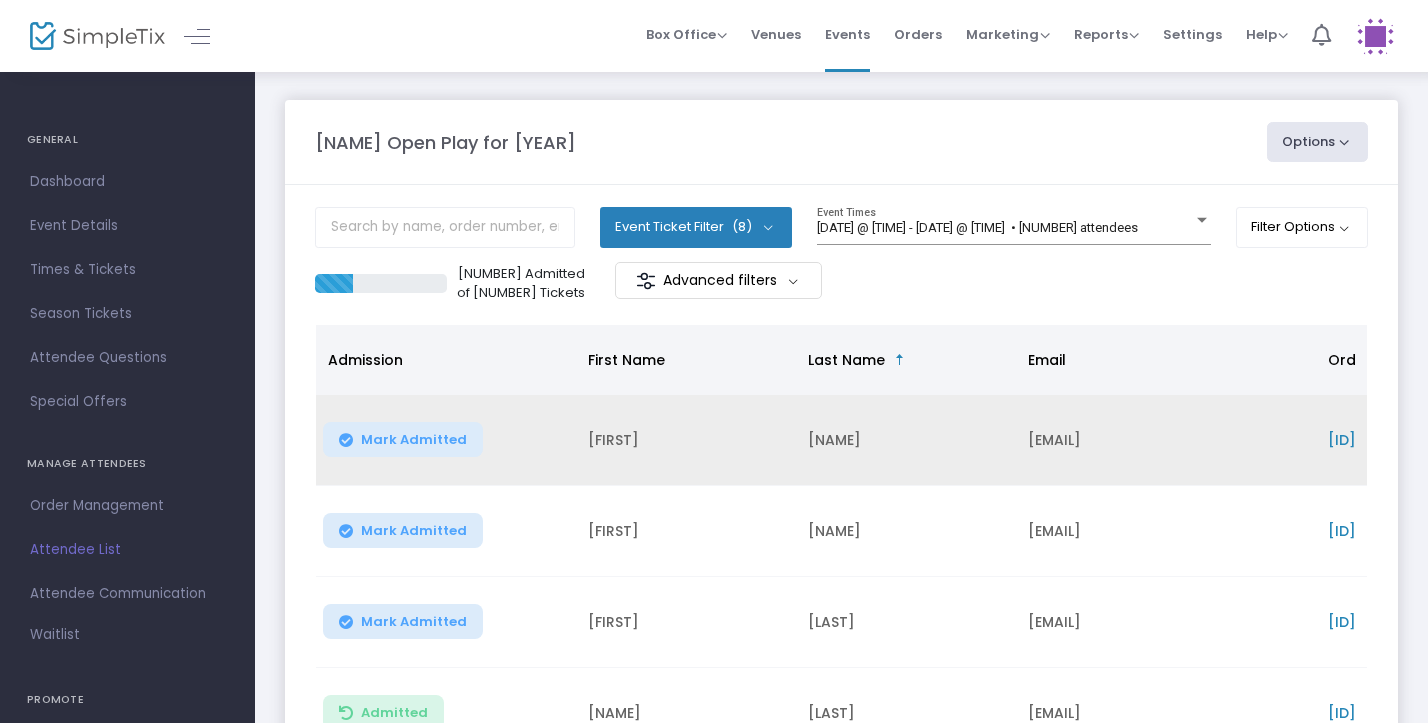 click on "Mark Admitted" 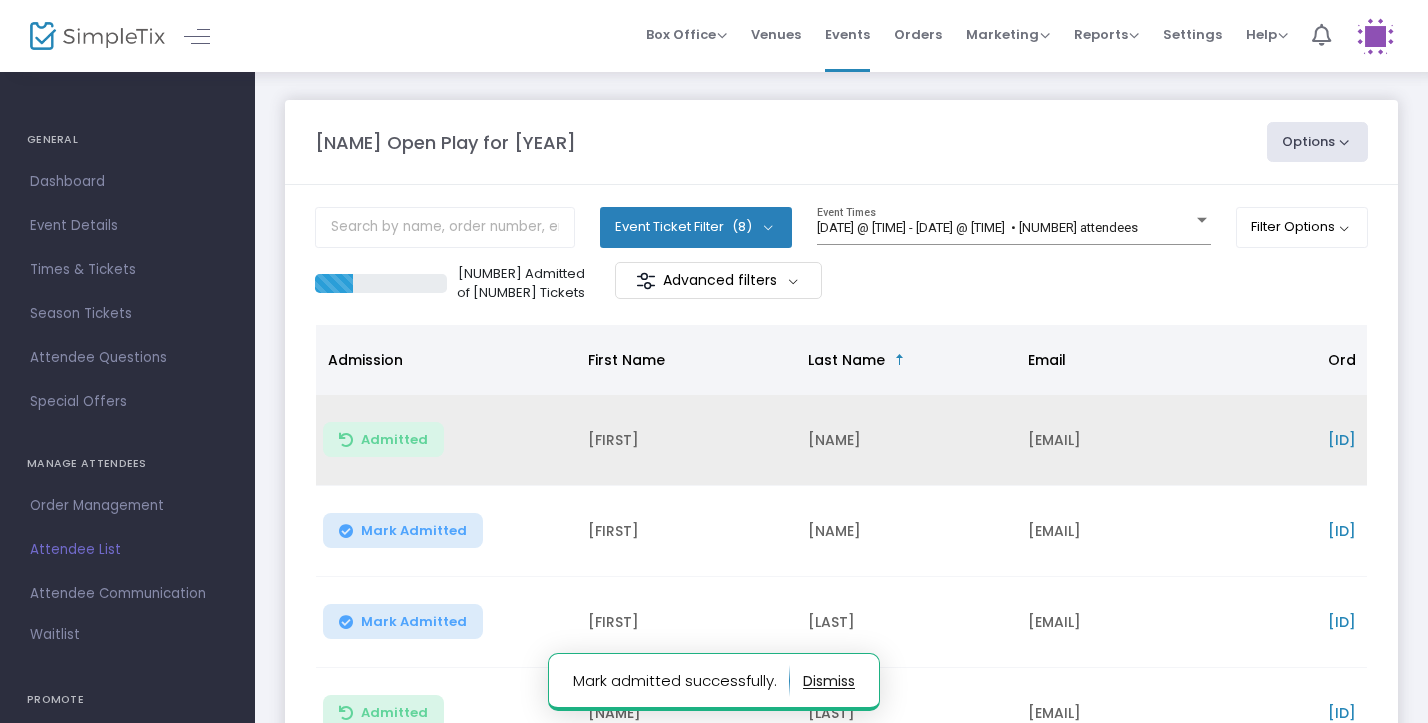 click on "Mark Admitted" 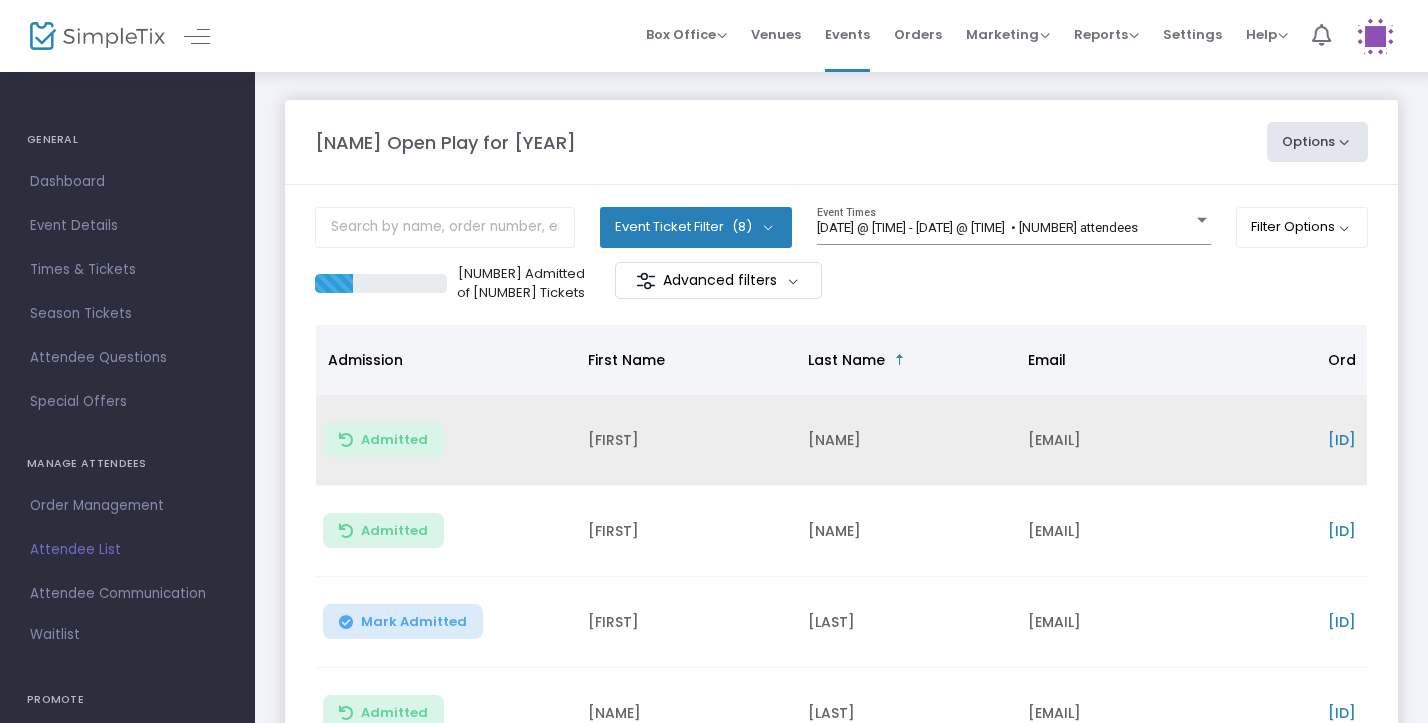 scroll, scrollTop: 0, scrollLeft: 0, axis: both 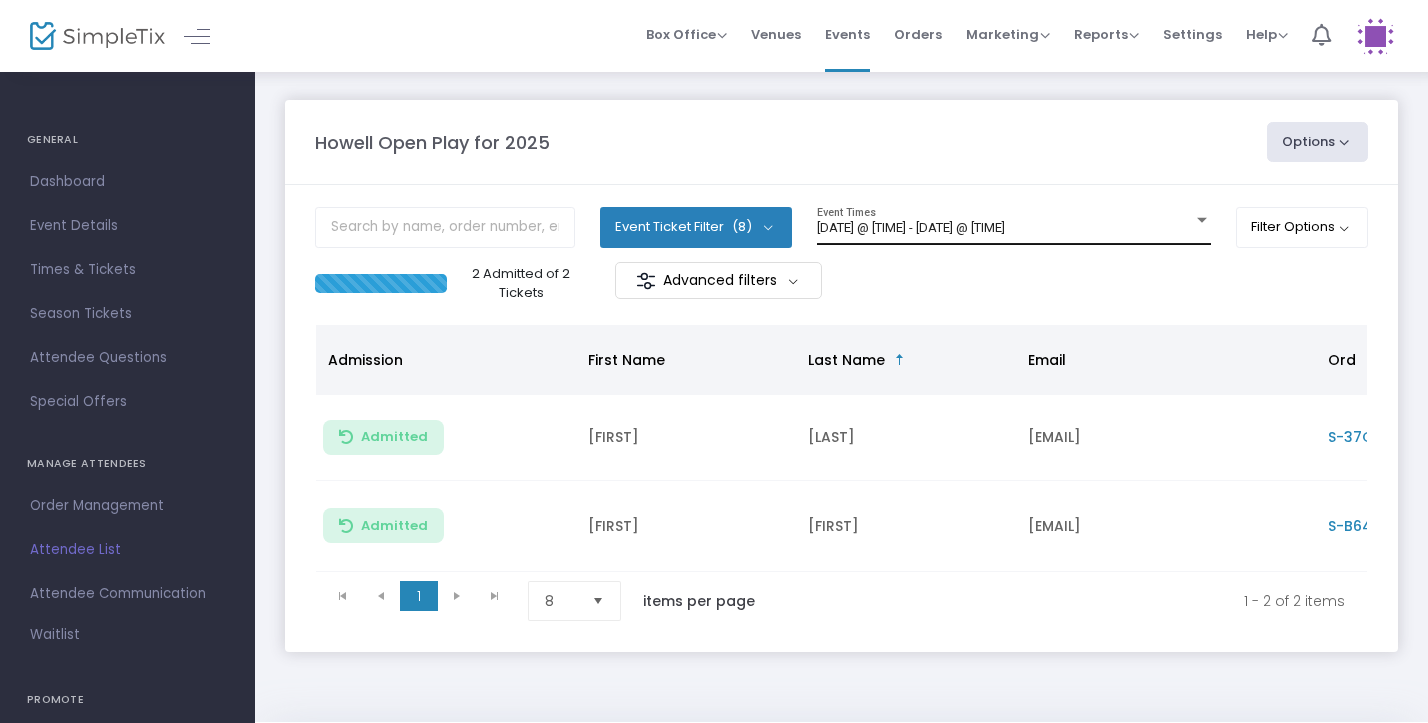 click on "[DATE] @ [TIME] - [DATE] @ [TIME]" 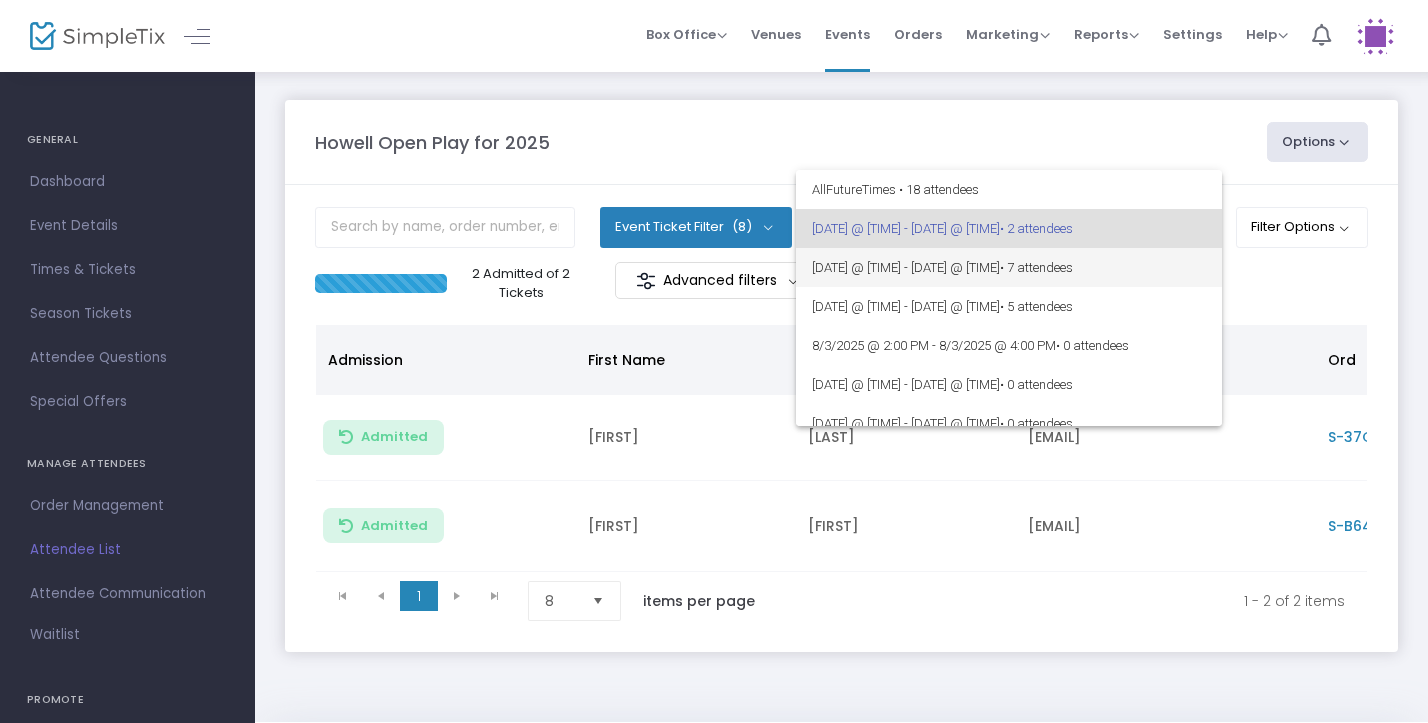 click on "• 7 attendees" at bounding box center [1036, 267] 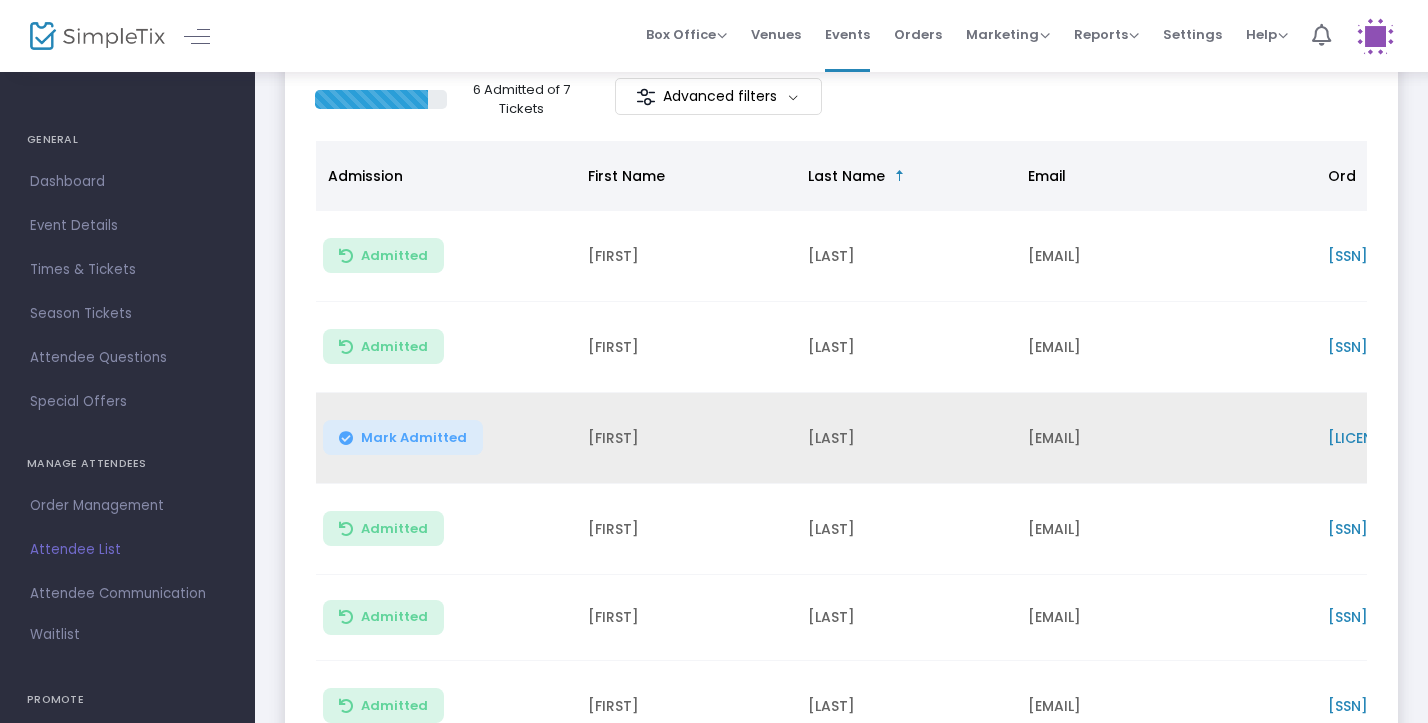scroll, scrollTop: 185, scrollLeft: 0, axis: vertical 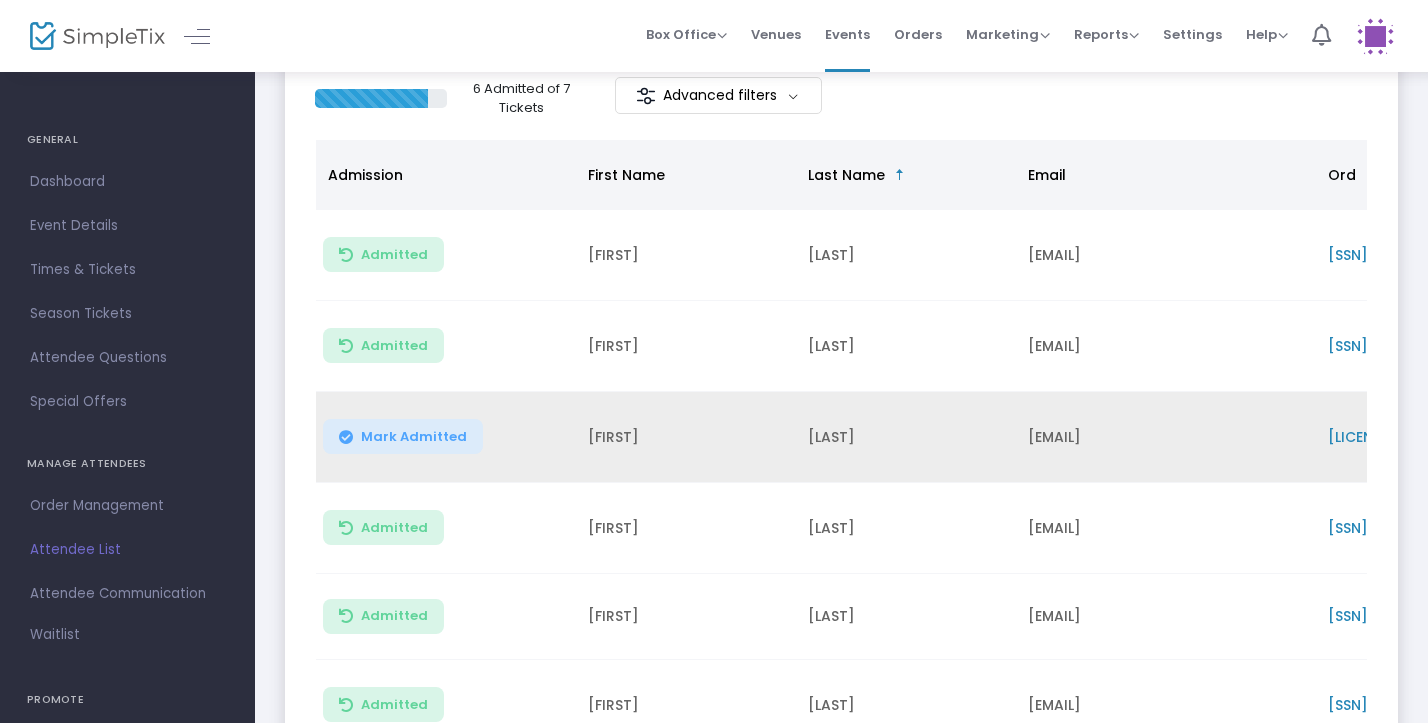 click on "Mark Admitted" 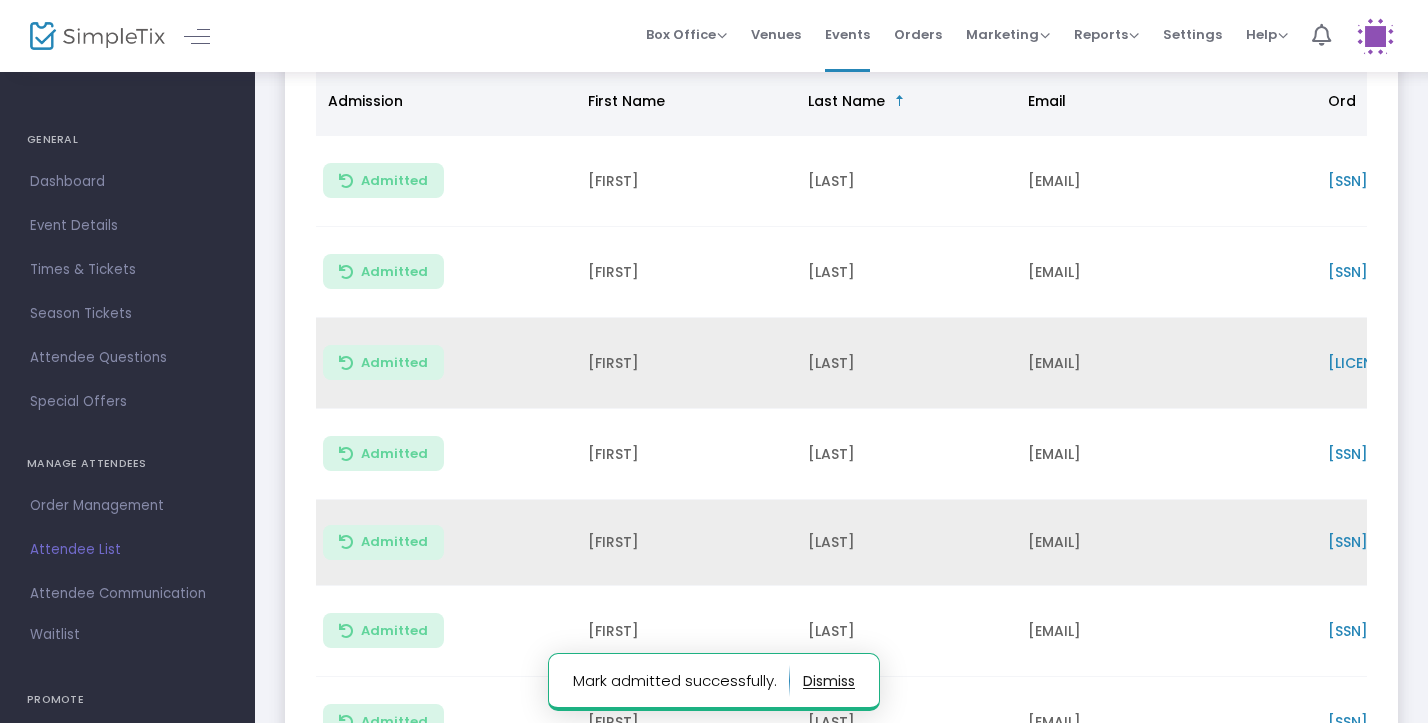 scroll, scrollTop: 253, scrollLeft: 0, axis: vertical 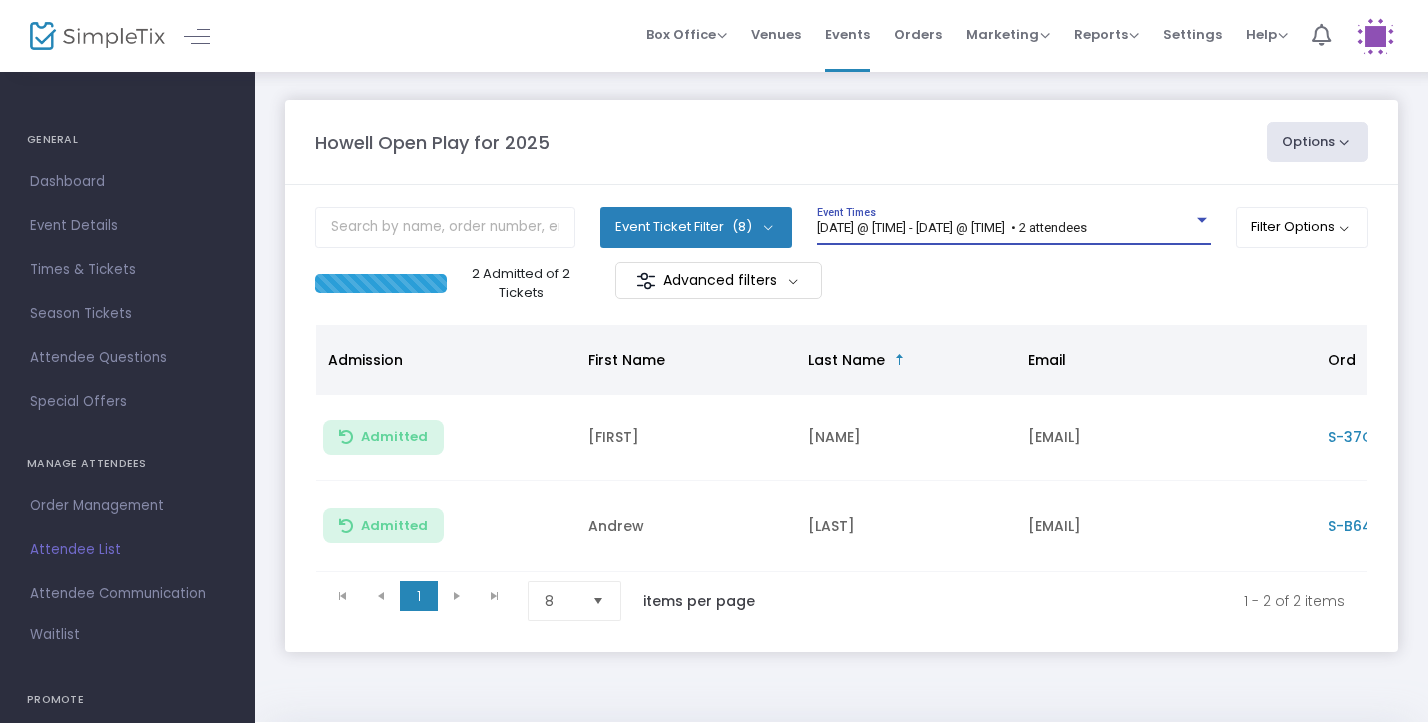click on "[DATE] @ [TIME] - [DATE] @ [TIME]   • 2 attendees" at bounding box center [952, 227] 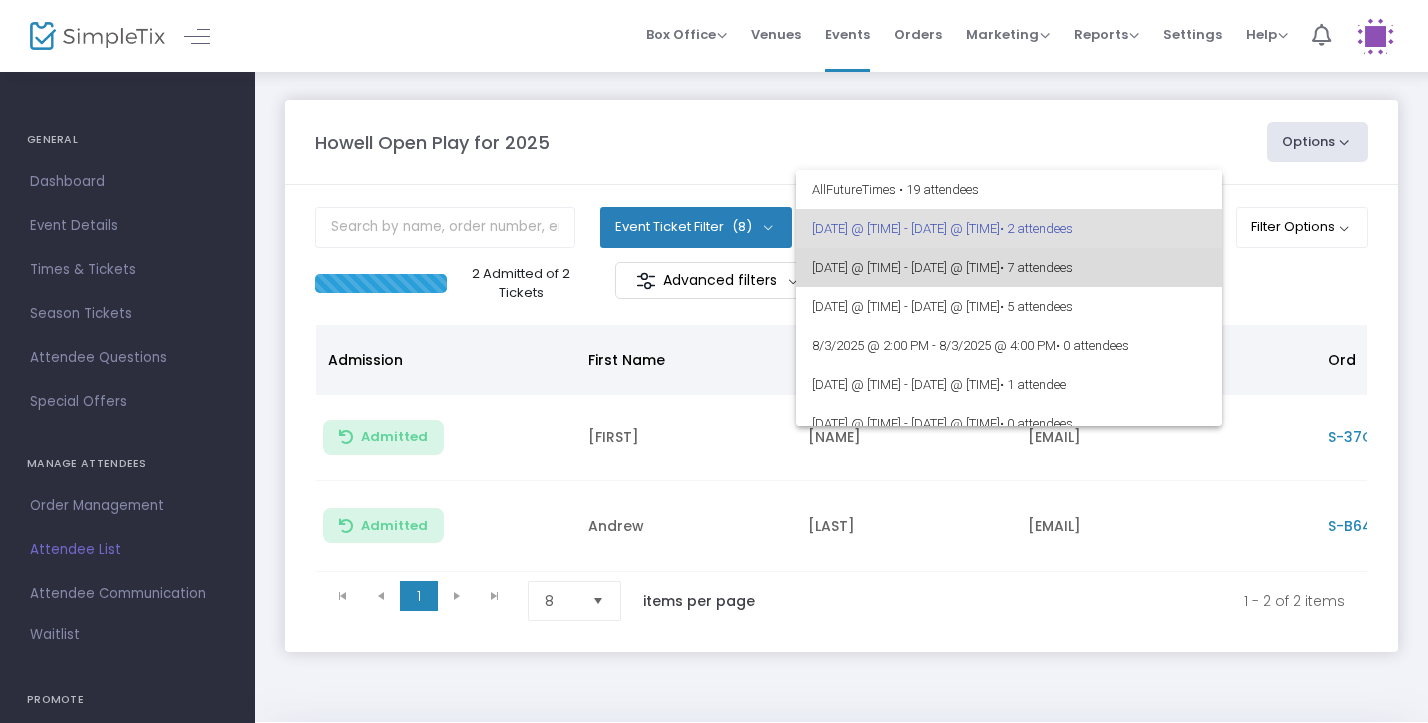 click on "[DATE] @ [TIME] - [DATE] @ [TIME]    • 7 attendees" at bounding box center (1009, 267) 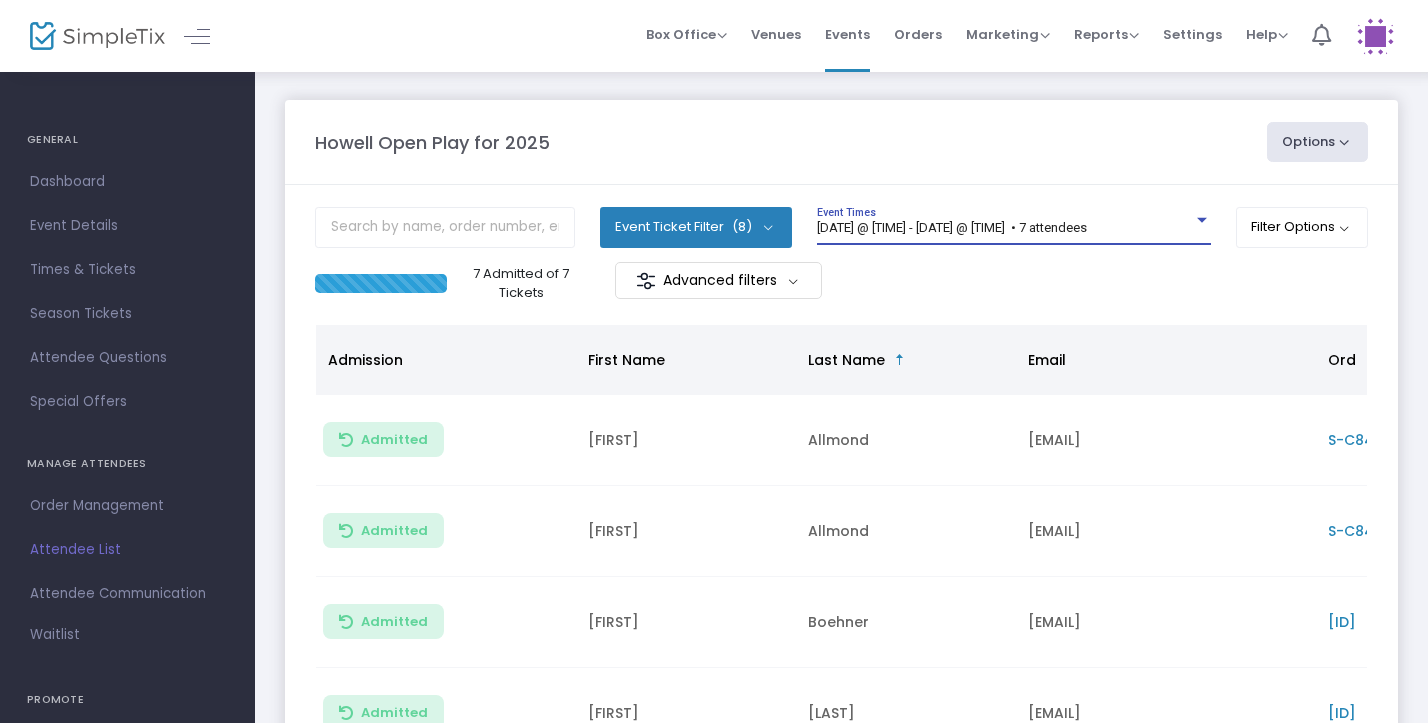 scroll, scrollTop: 0, scrollLeft: 0, axis: both 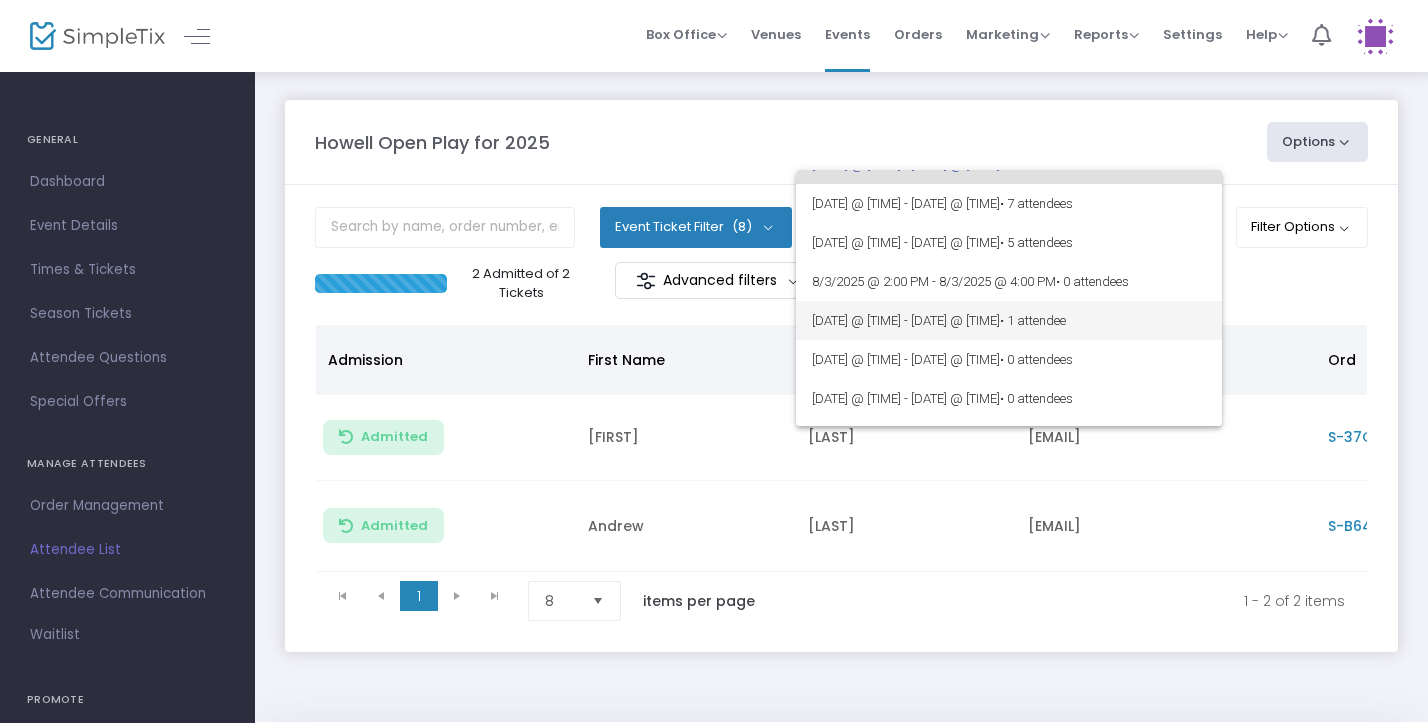 click on "8/3/2025 @ 3:00 PM - 8/3/2025 @ 5:00 PM    • 1 attendee" at bounding box center [1009, 320] 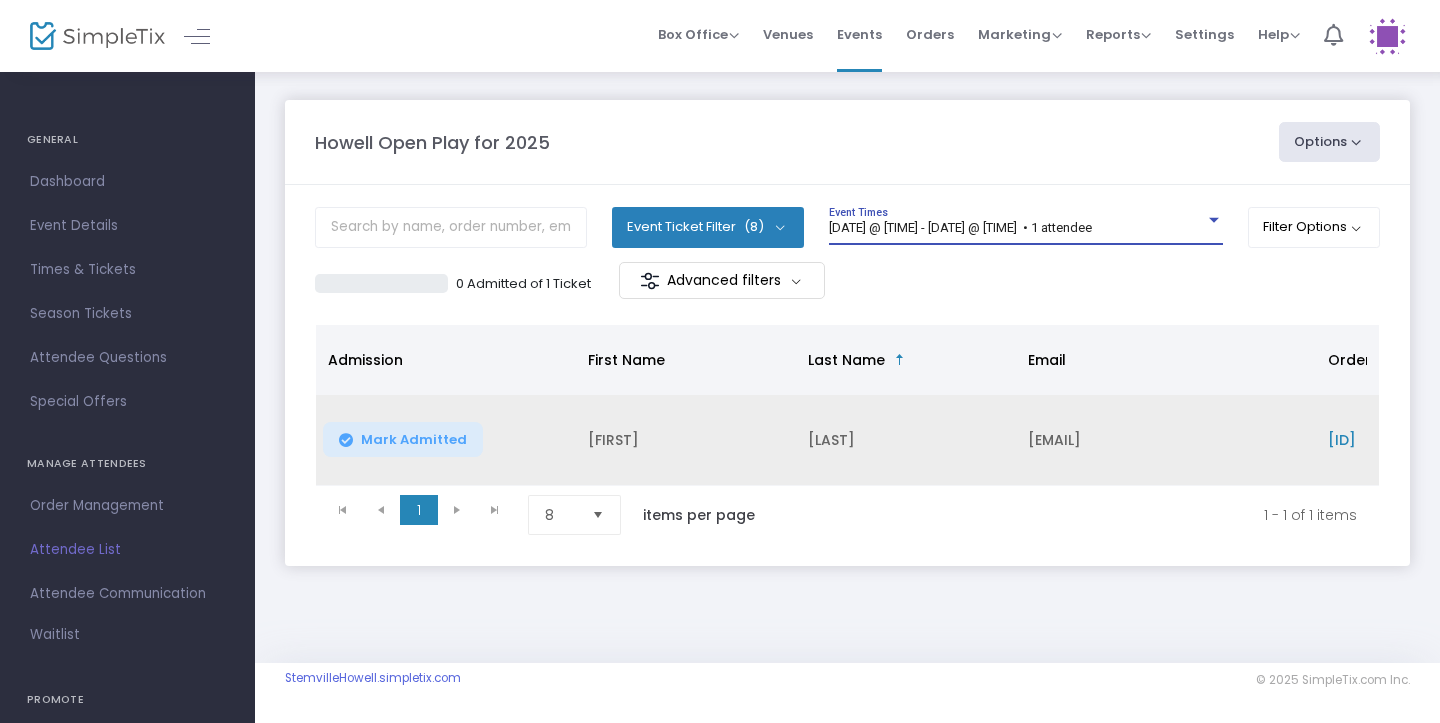 scroll, scrollTop: 0, scrollLeft: 28, axis: horizontal 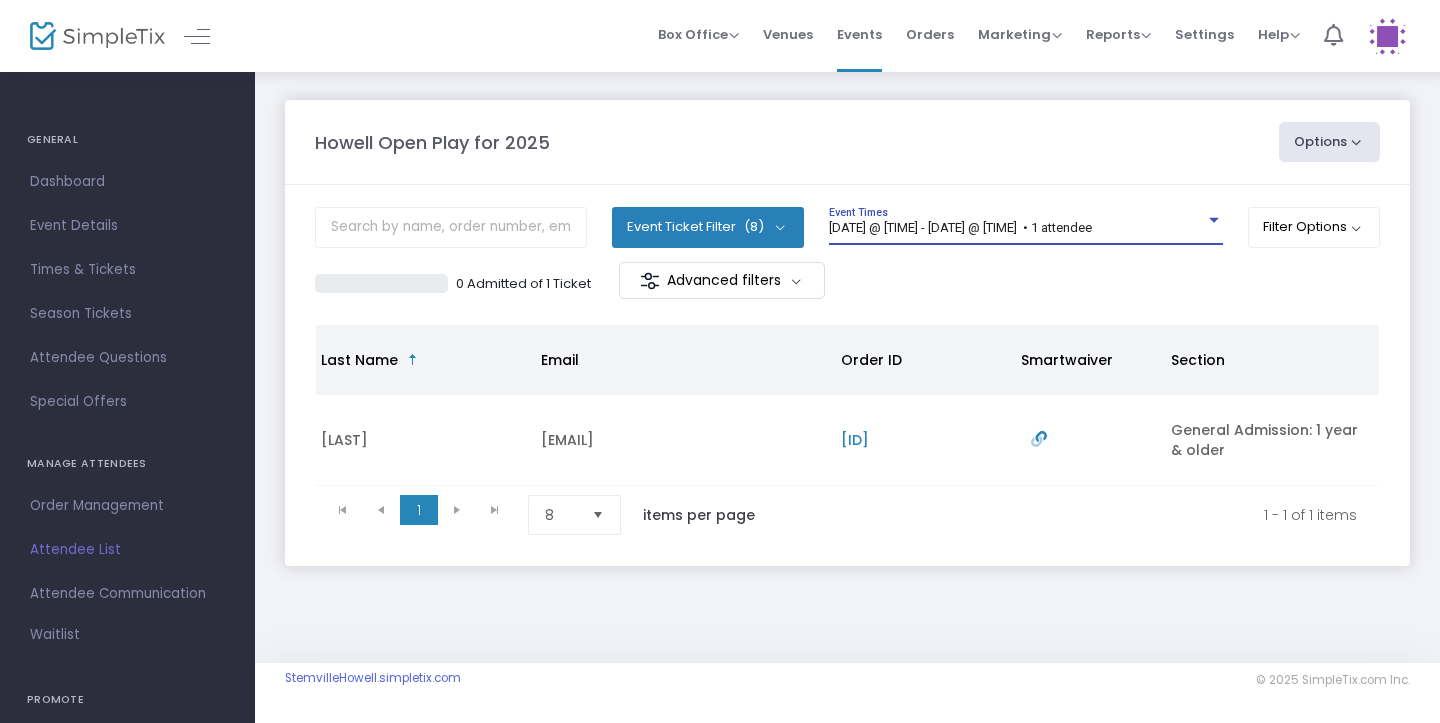 click on "8/3/2025 @ 3:00 PM - 8/3/2025 @ 5:00 PM   • 1 attendee" at bounding box center [1017, 228] 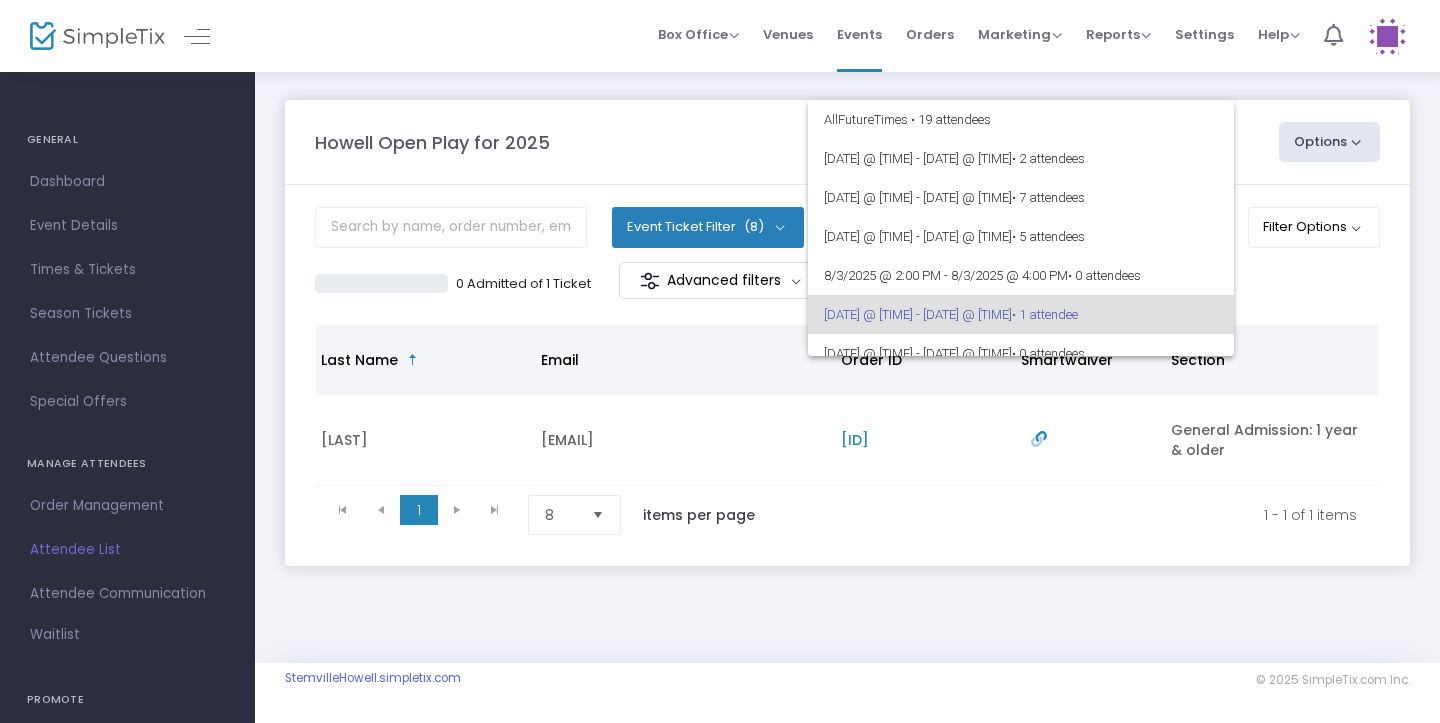 scroll, scrollTop: 86, scrollLeft: 0, axis: vertical 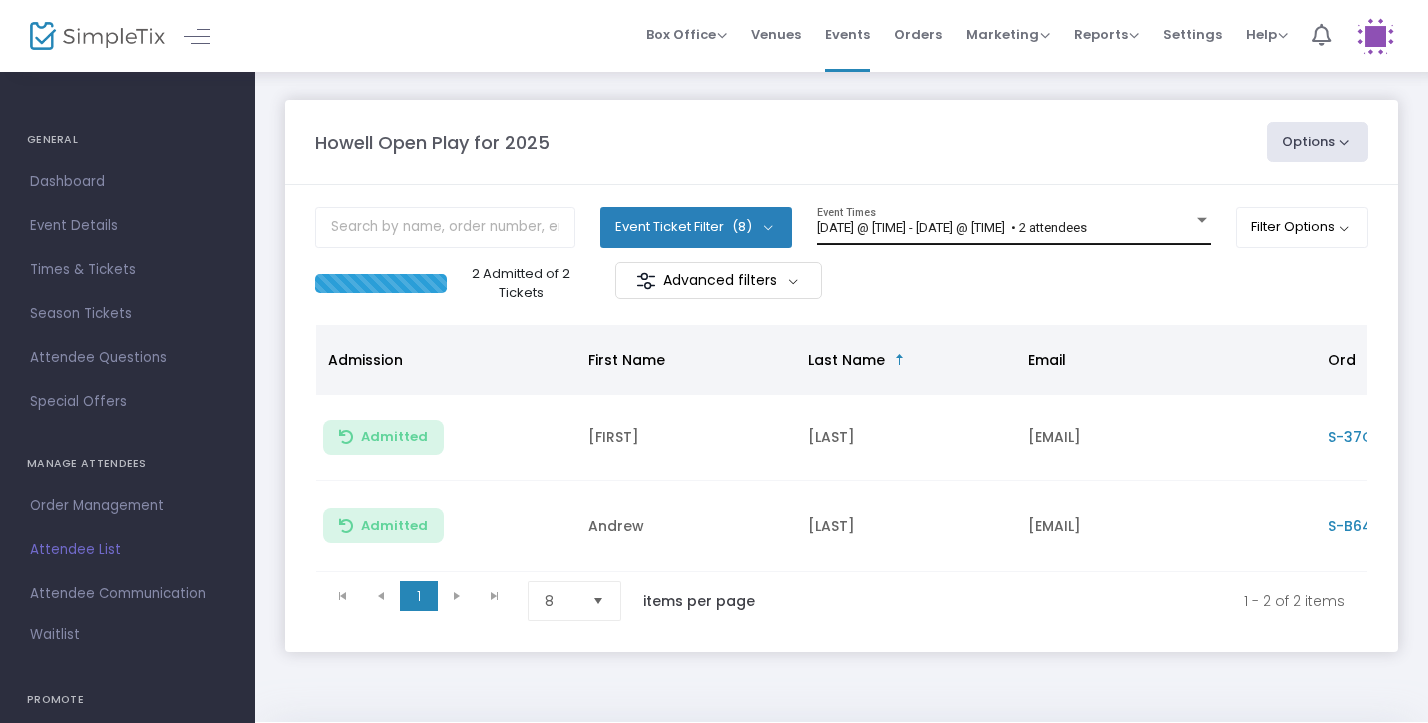 click on "[DATE] @ [TIME] - [DATE] @ [TIME]   • 2 attendees" at bounding box center (952, 227) 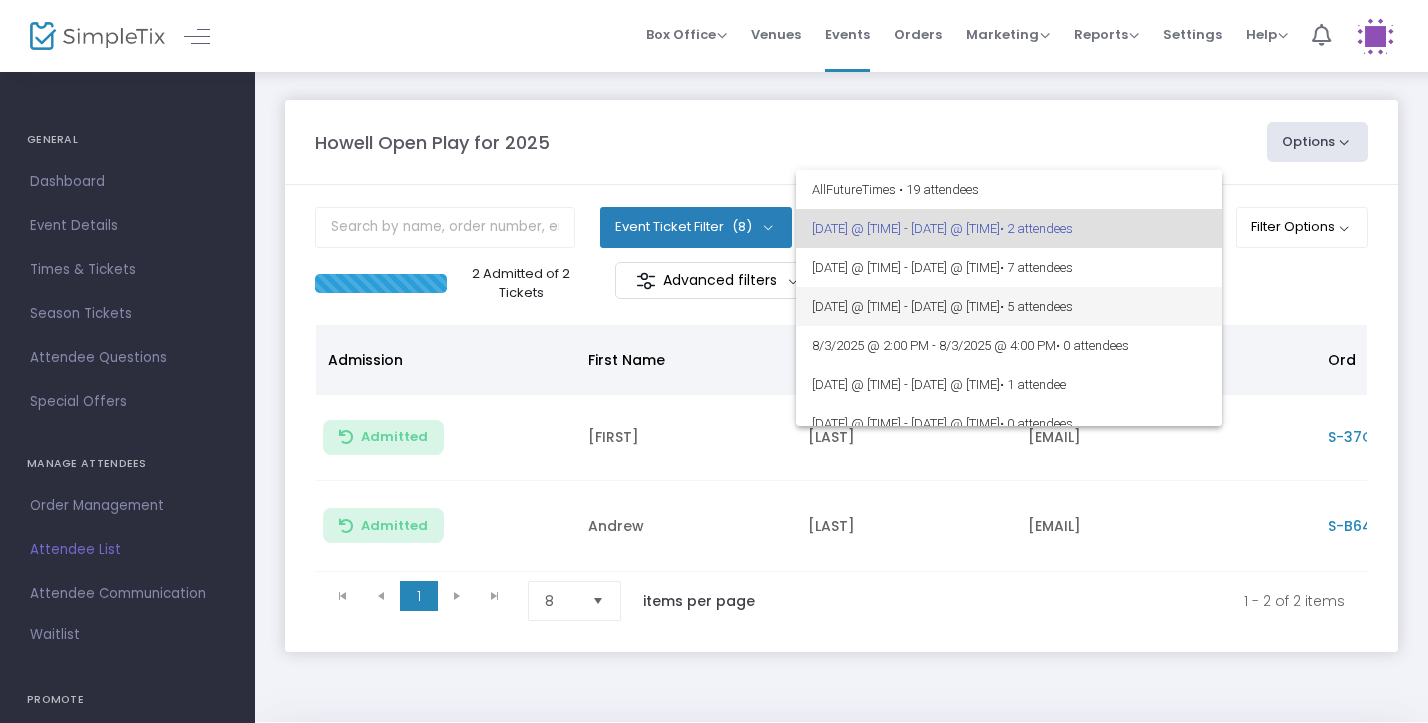 click on "• 5 attendees" at bounding box center [1036, 306] 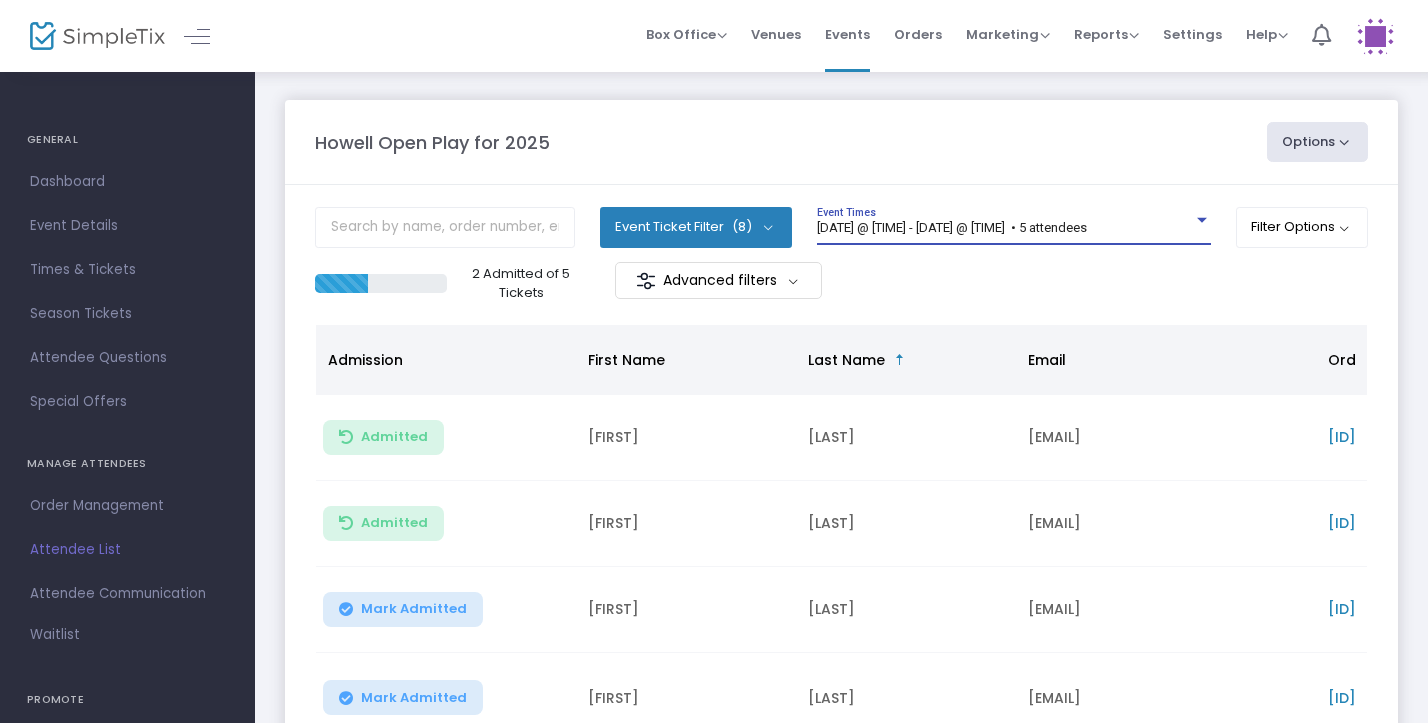 click on "[DATE] @ [TIME] - [DATE] @ [TIME]   • 5 attendees" at bounding box center (952, 227) 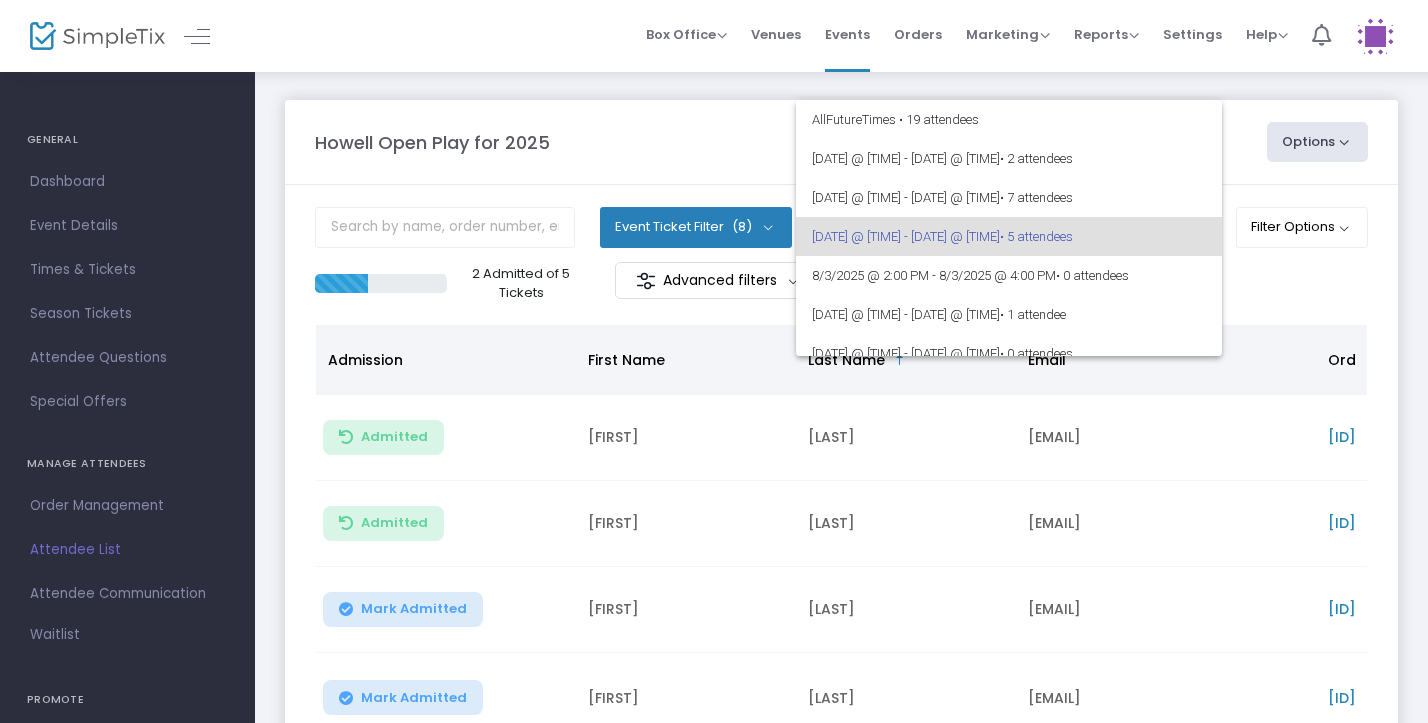scroll, scrollTop: 8, scrollLeft: 0, axis: vertical 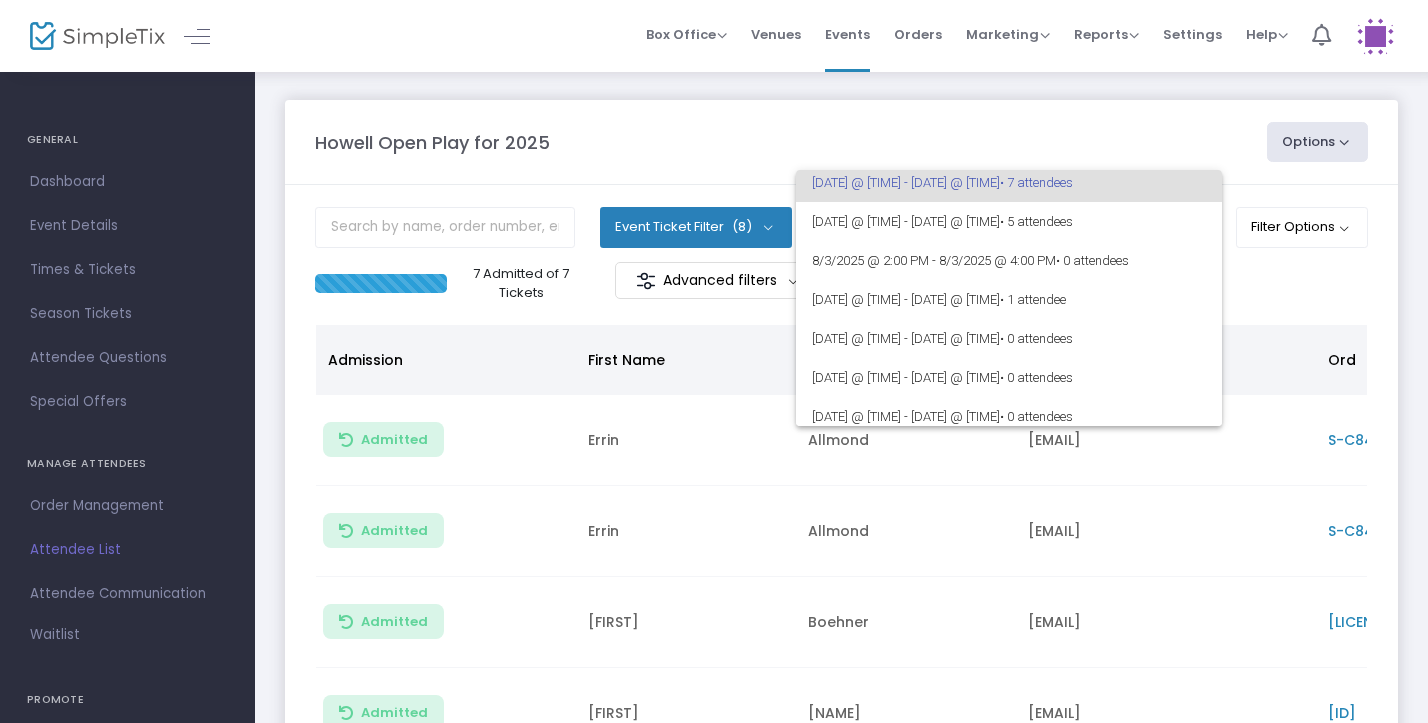click at bounding box center [714, 361] 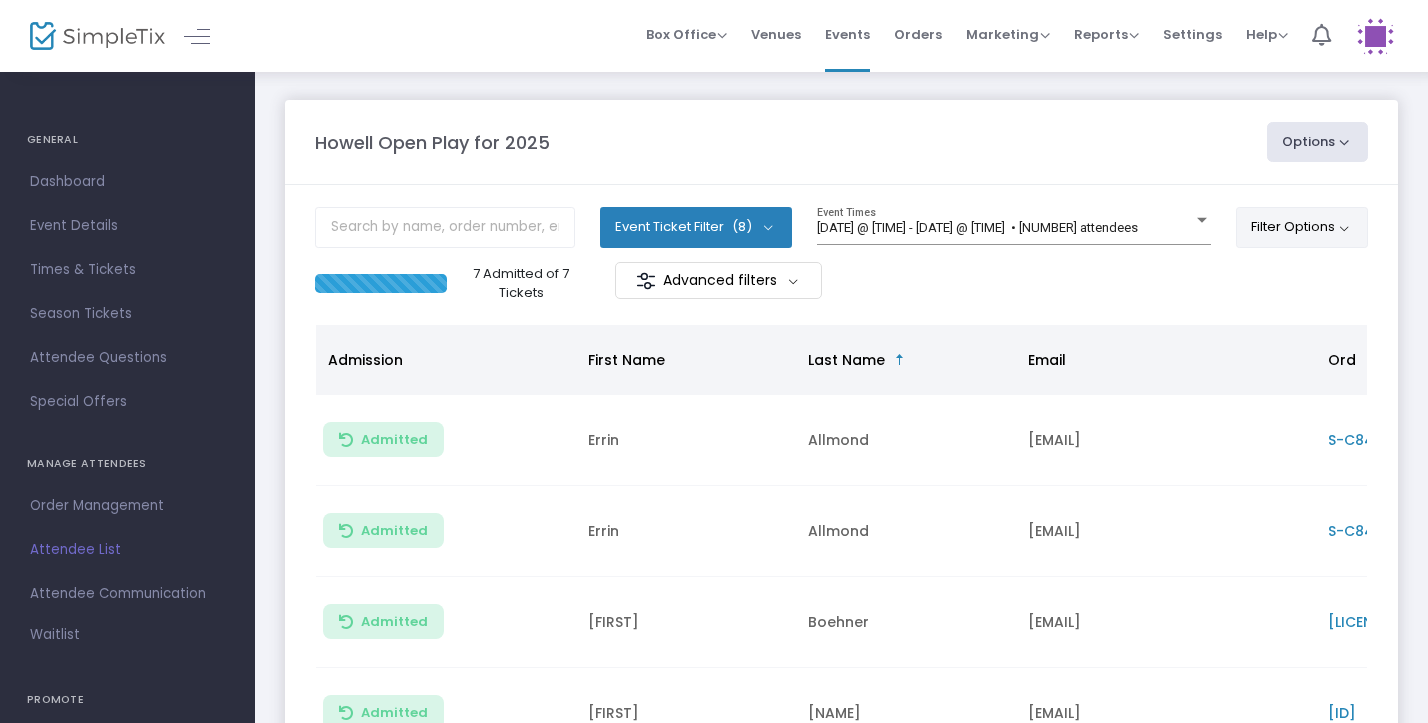 click on "Filter Options" at bounding box center (1302, 227) 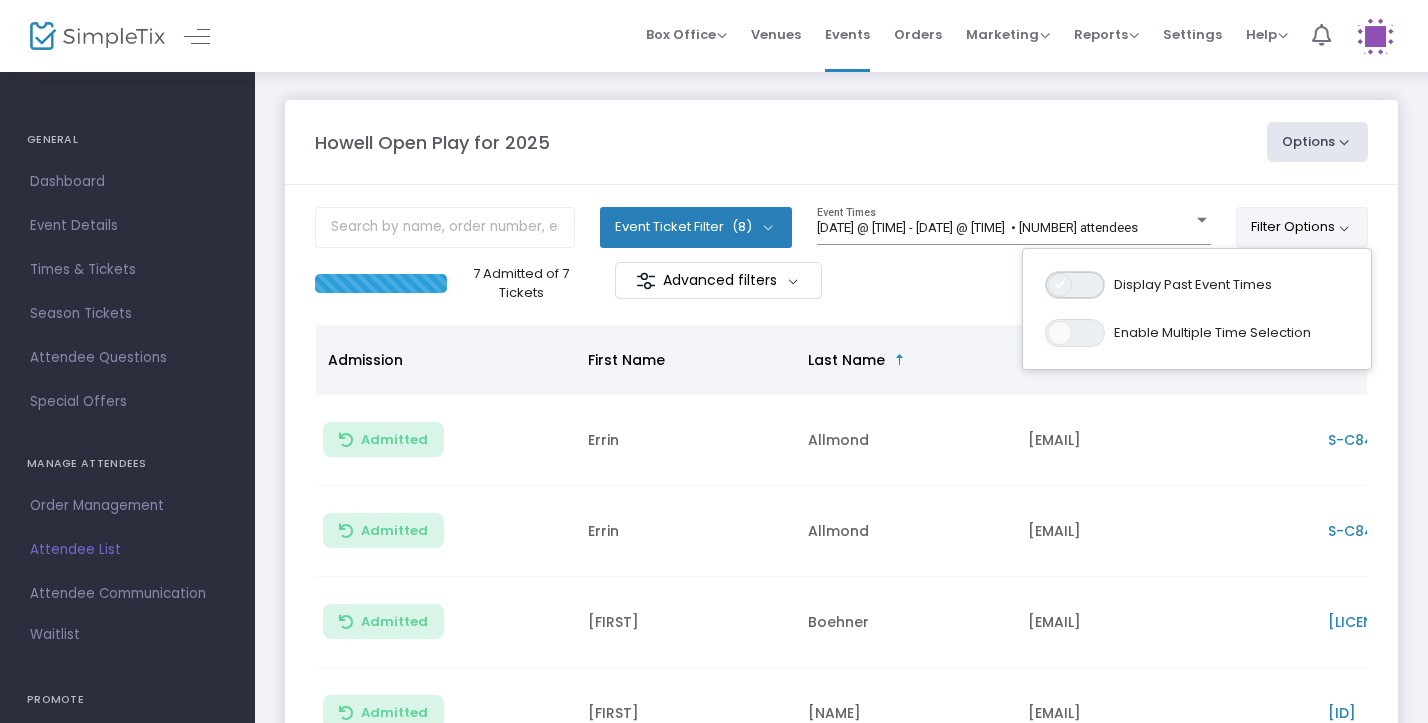 click on "ON OFF" at bounding box center [1075, 285] 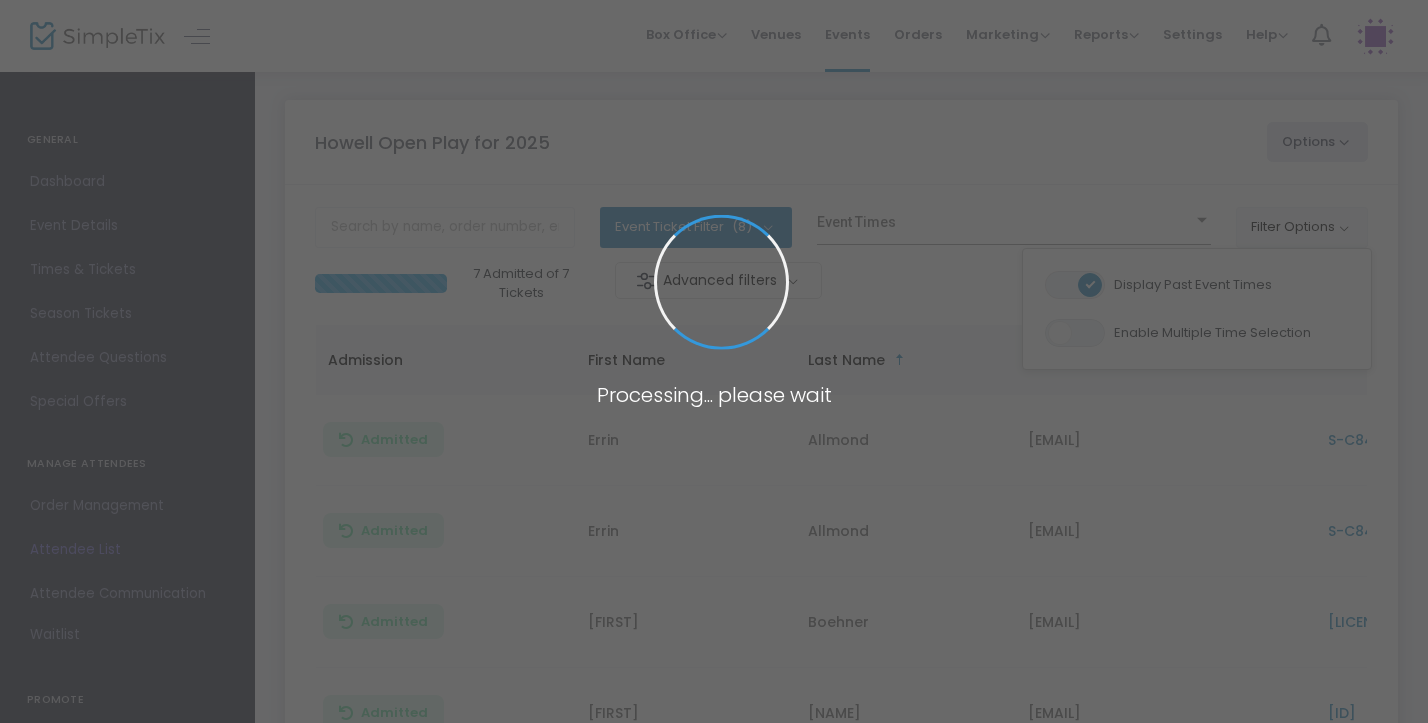 click at bounding box center [714, 361] 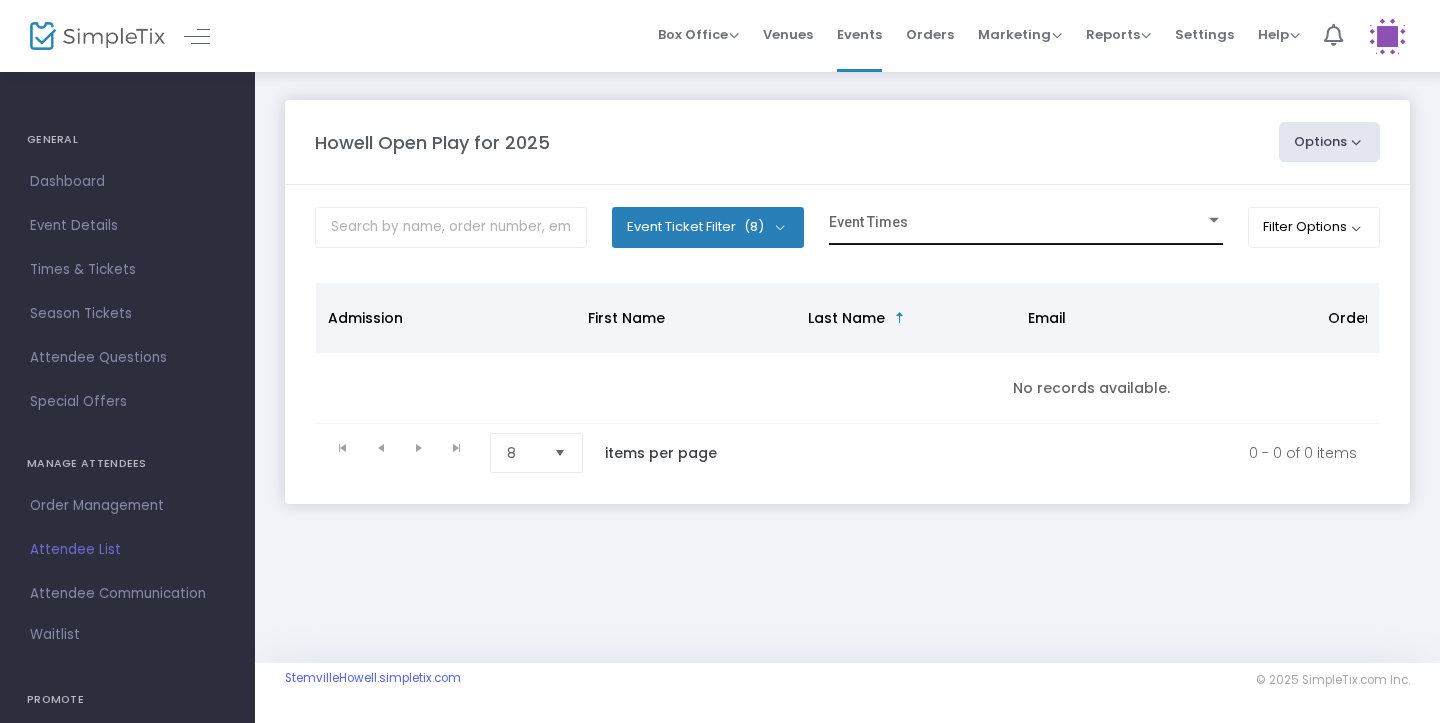 click on "Event Times" 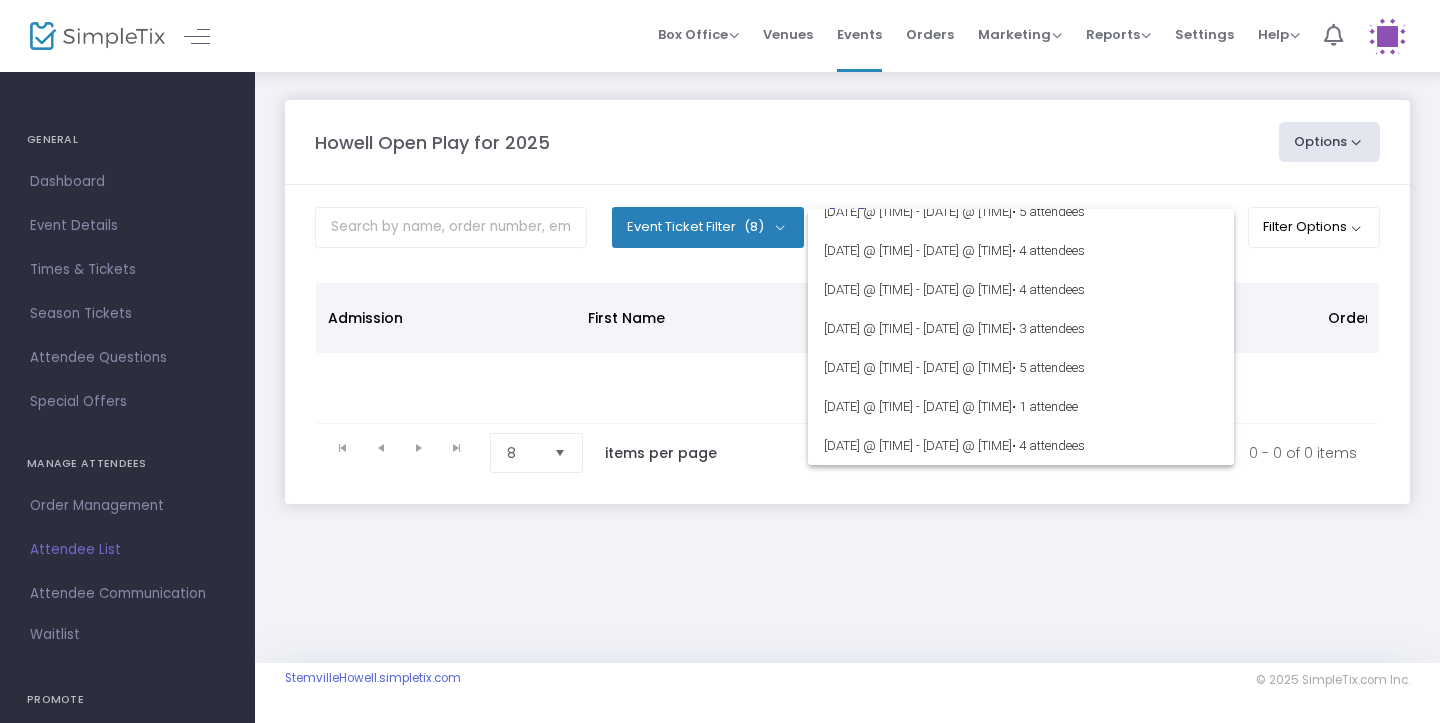 scroll, scrollTop: 7583, scrollLeft: 0, axis: vertical 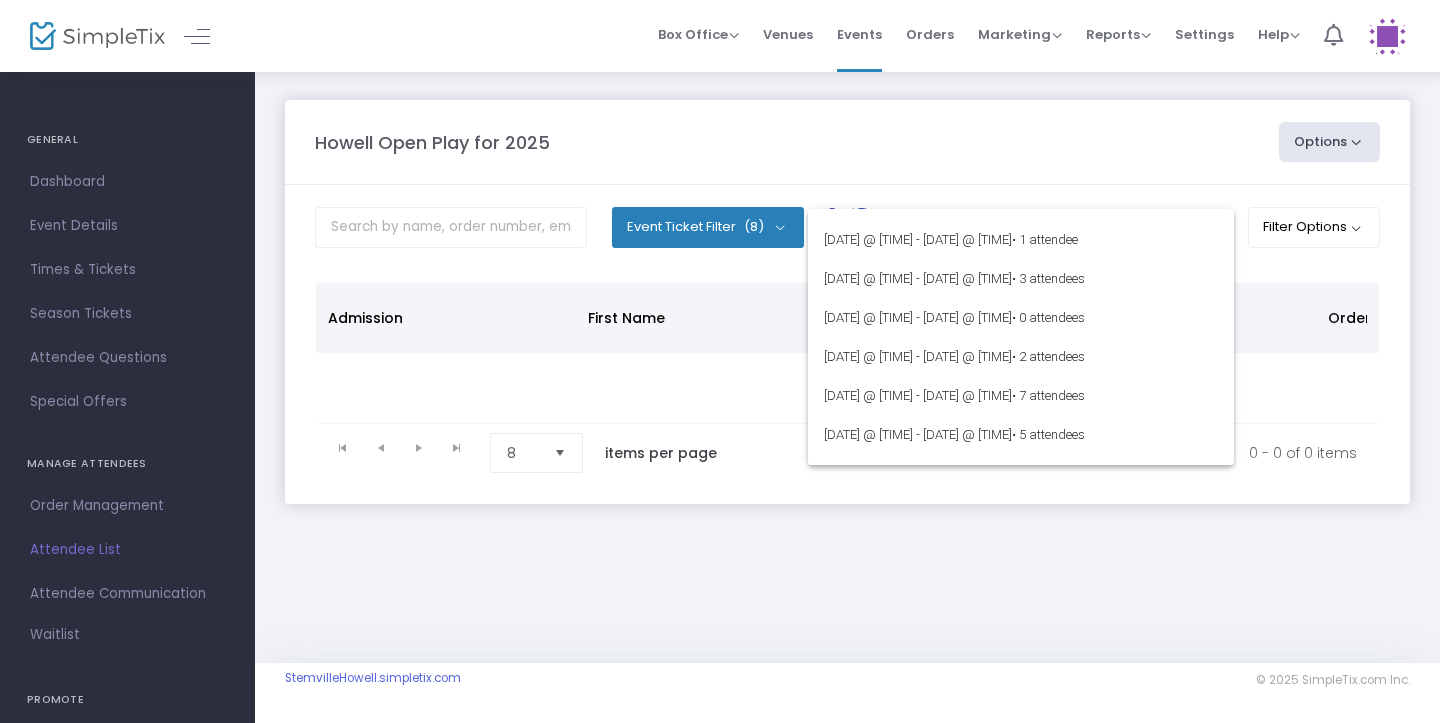 click at bounding box center (720, 361) 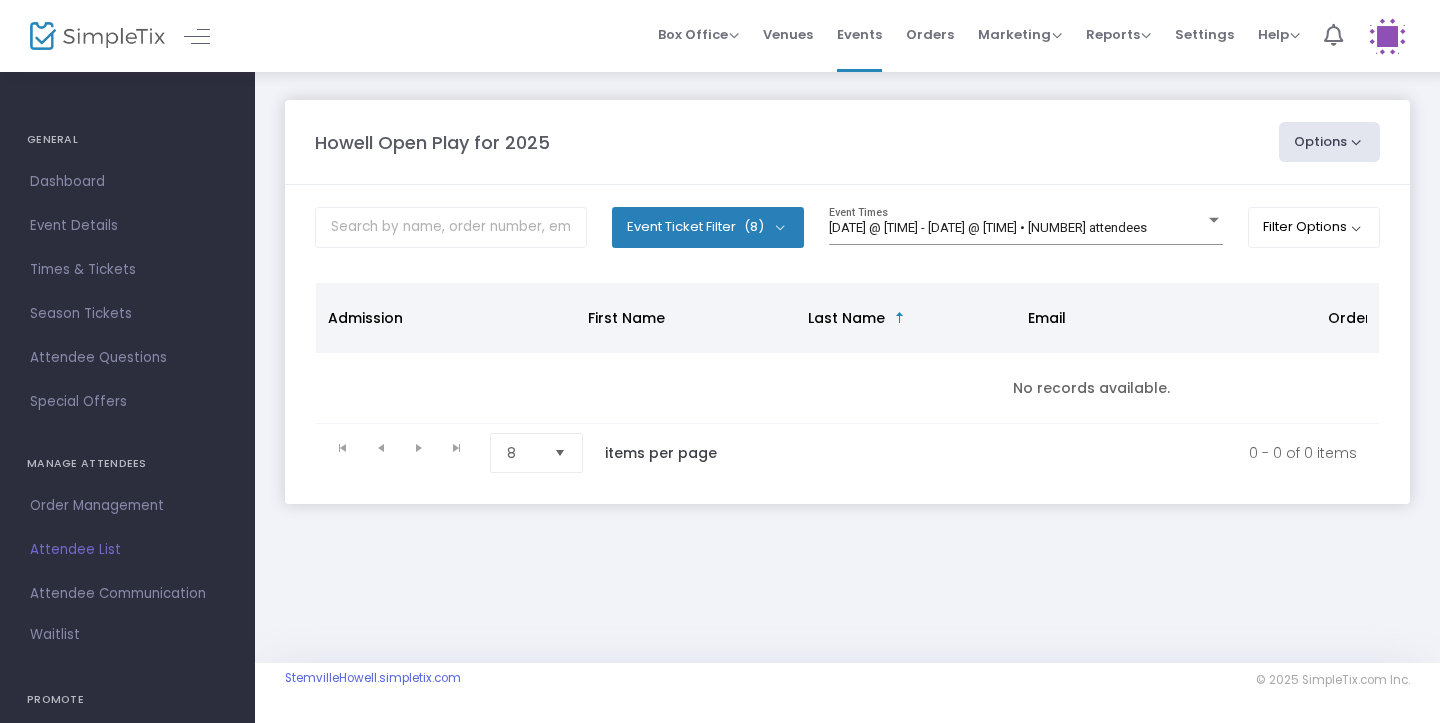 click on "Filter Options" at bounding box center [1314, 227] 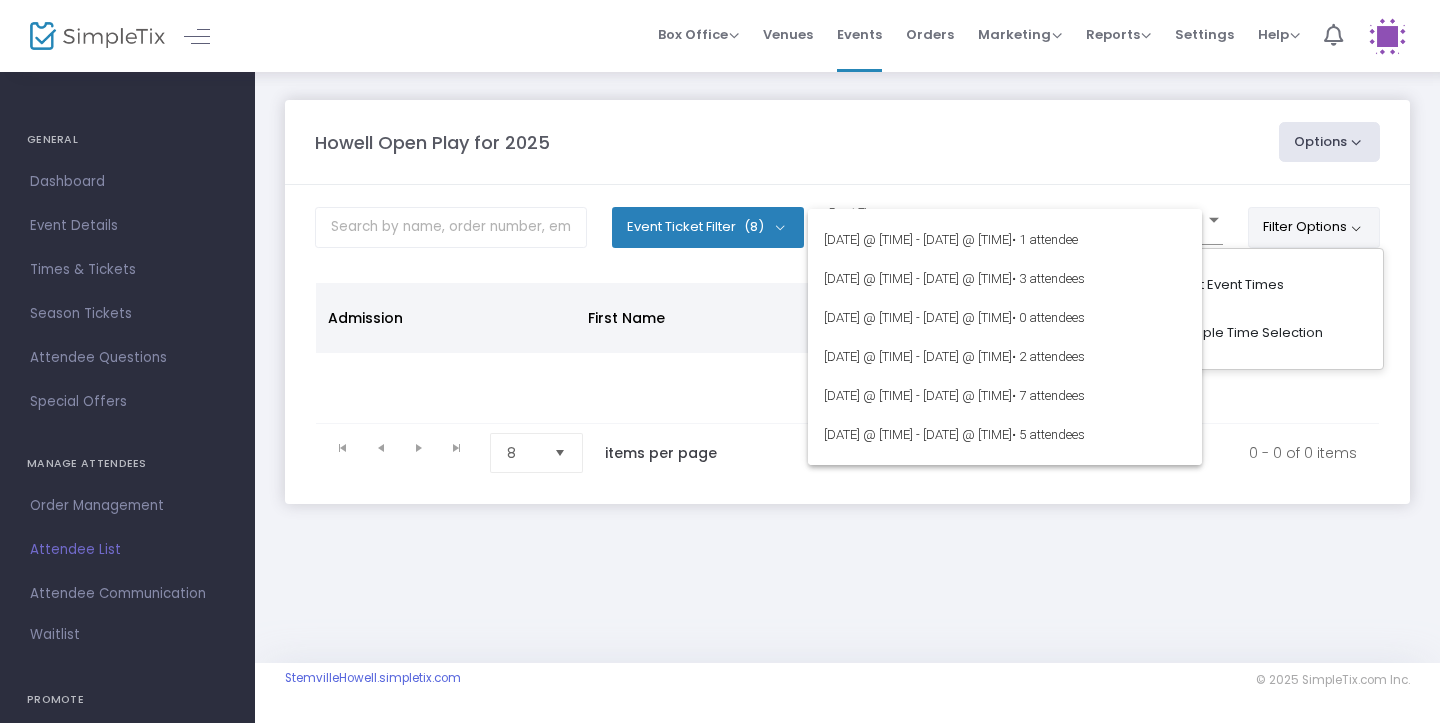 click on "Filter Options" at bounding box center (1314, 227) 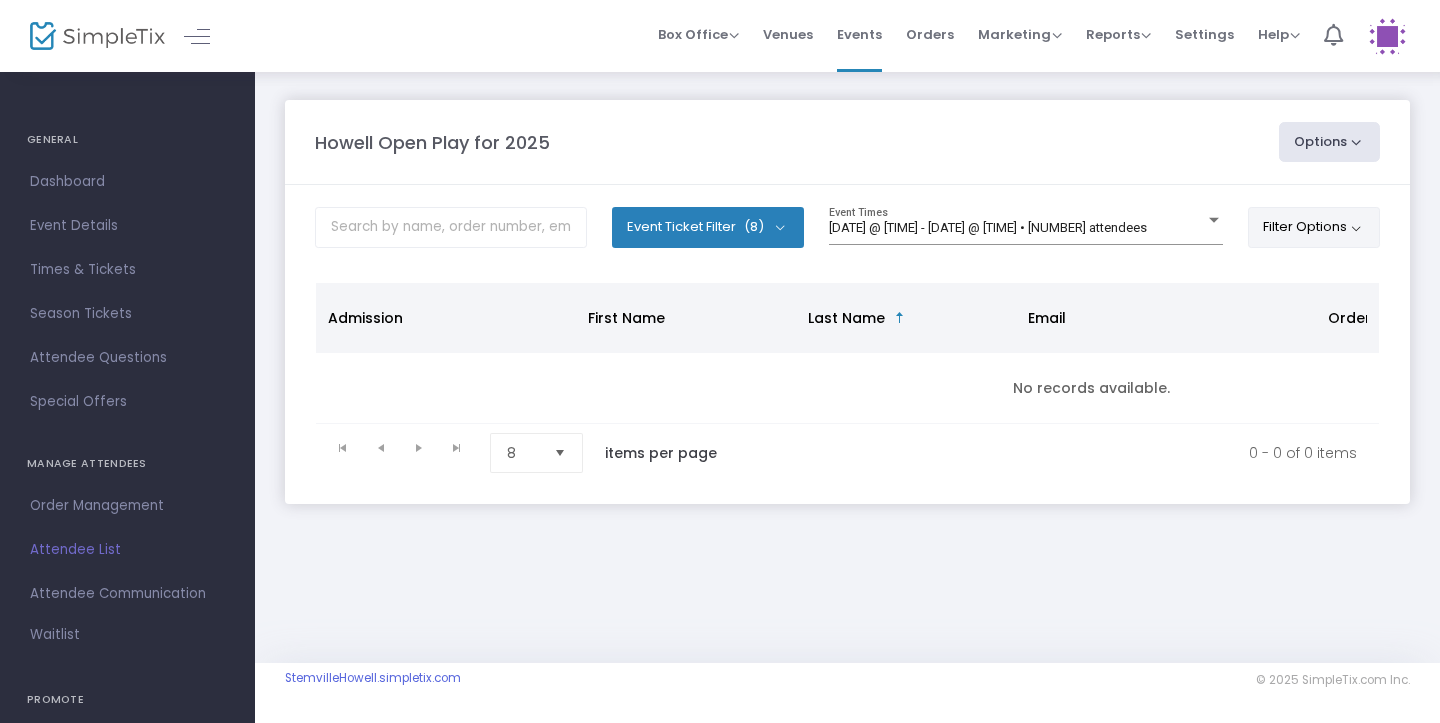 click on "Filter Options" at bounding box center [1314, 227] 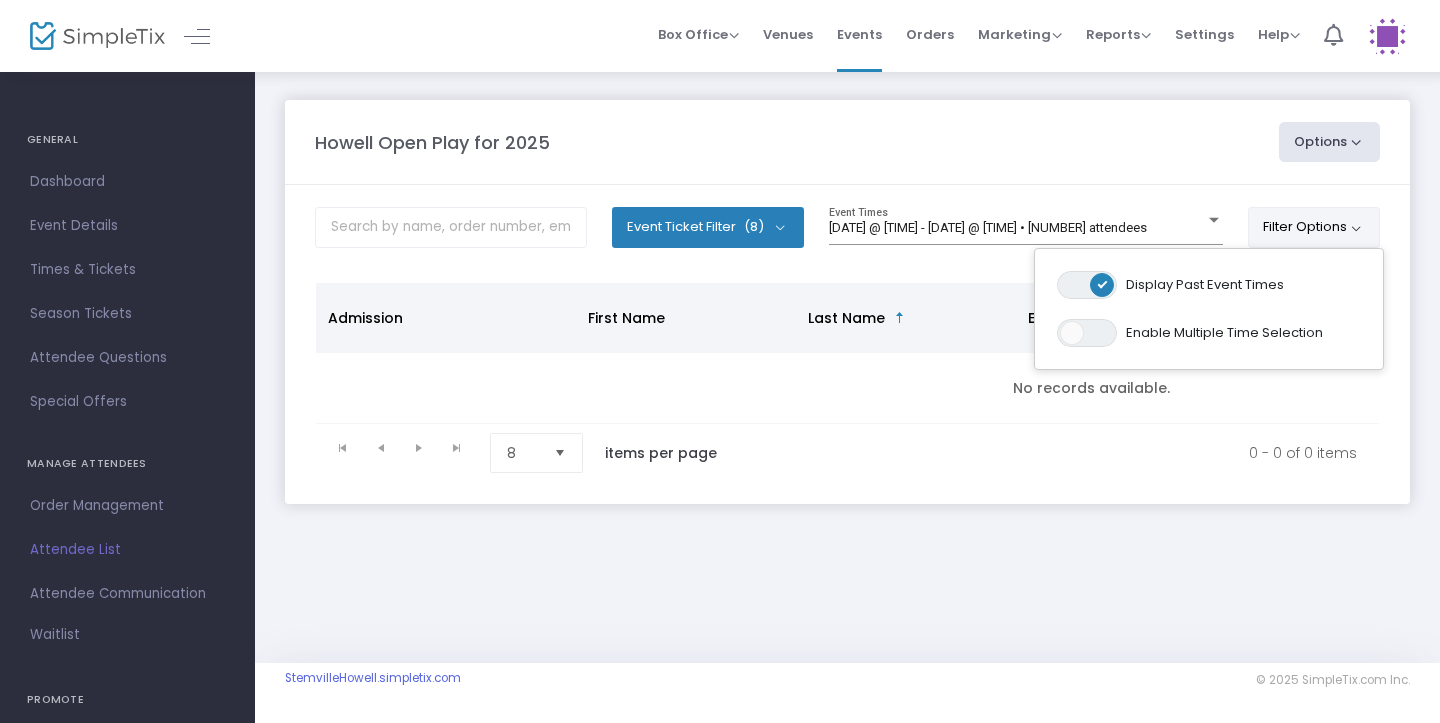 click on "ON OFF" at bounding box center (1087, 285) 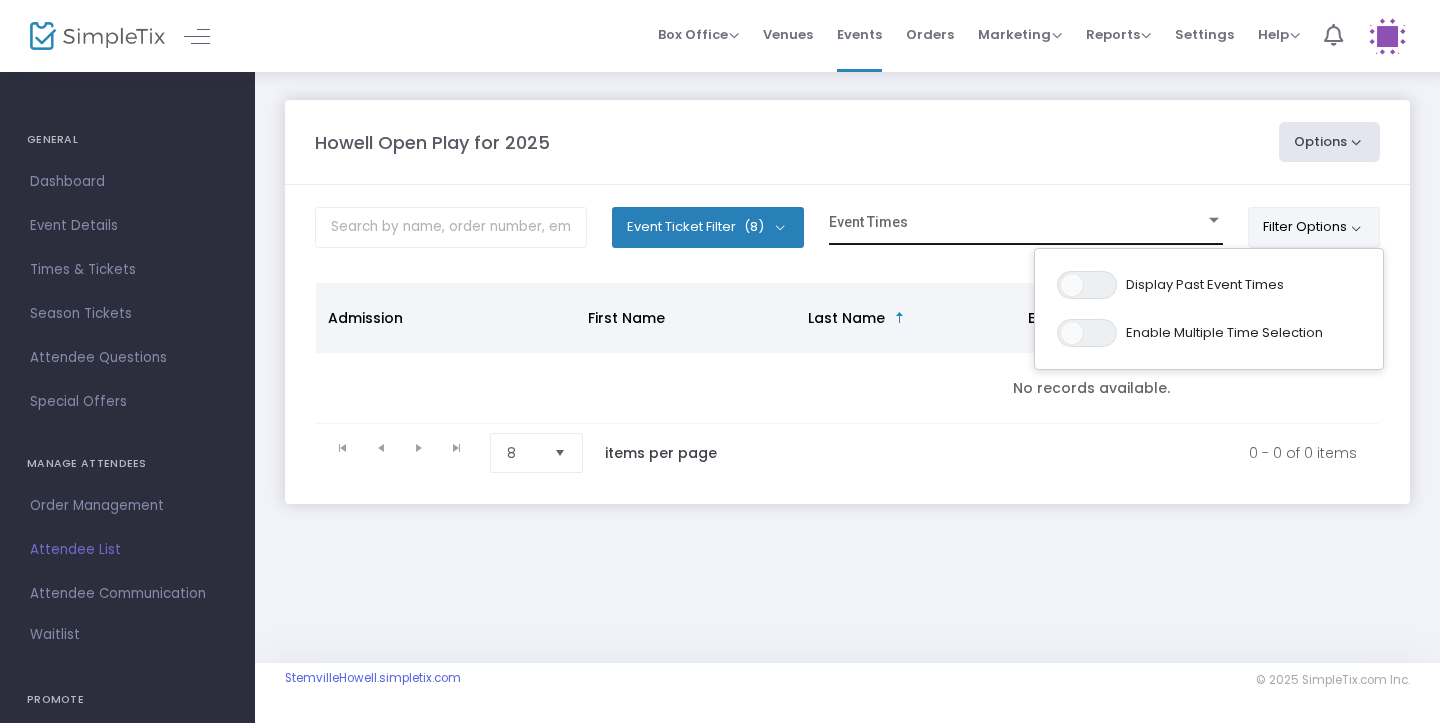 click at bounding box center [1017, 228] 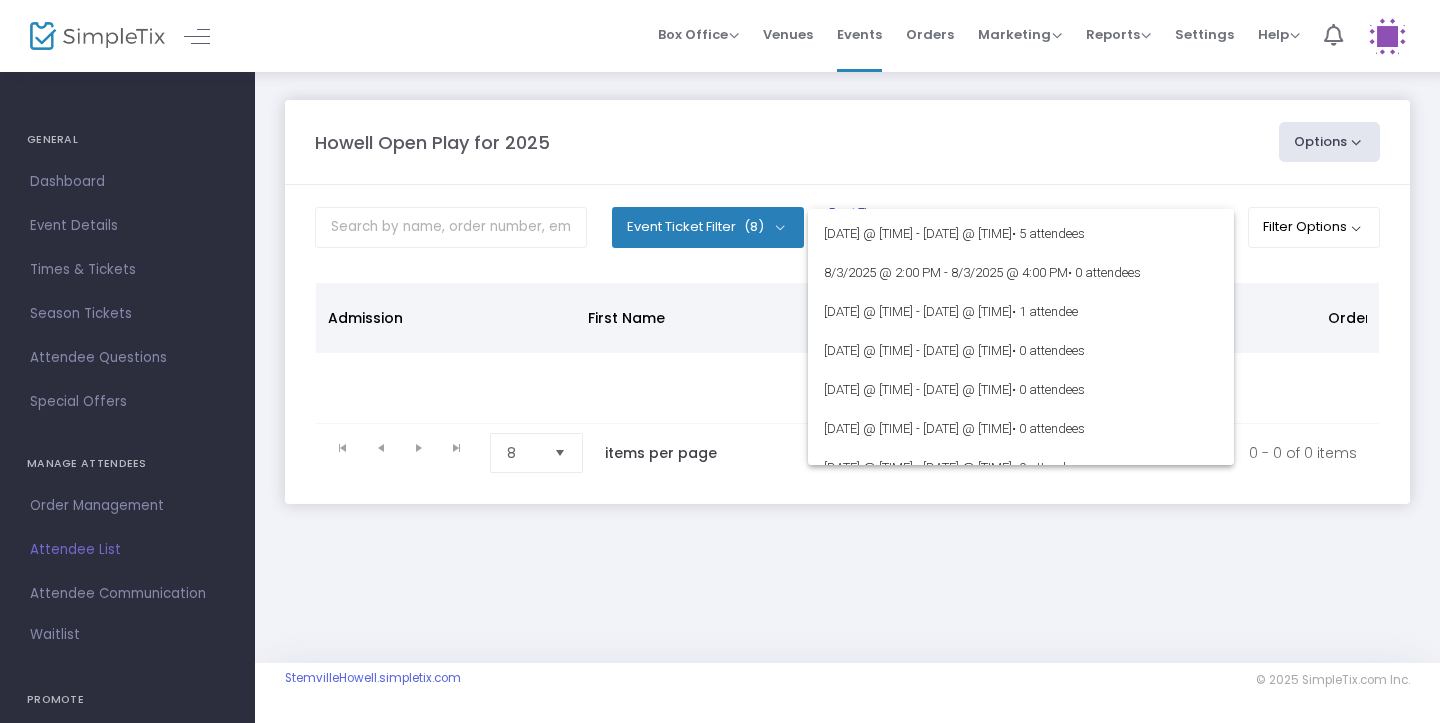 scroll, scrollTop: 78, scrollLeft: 0, axis: vertical 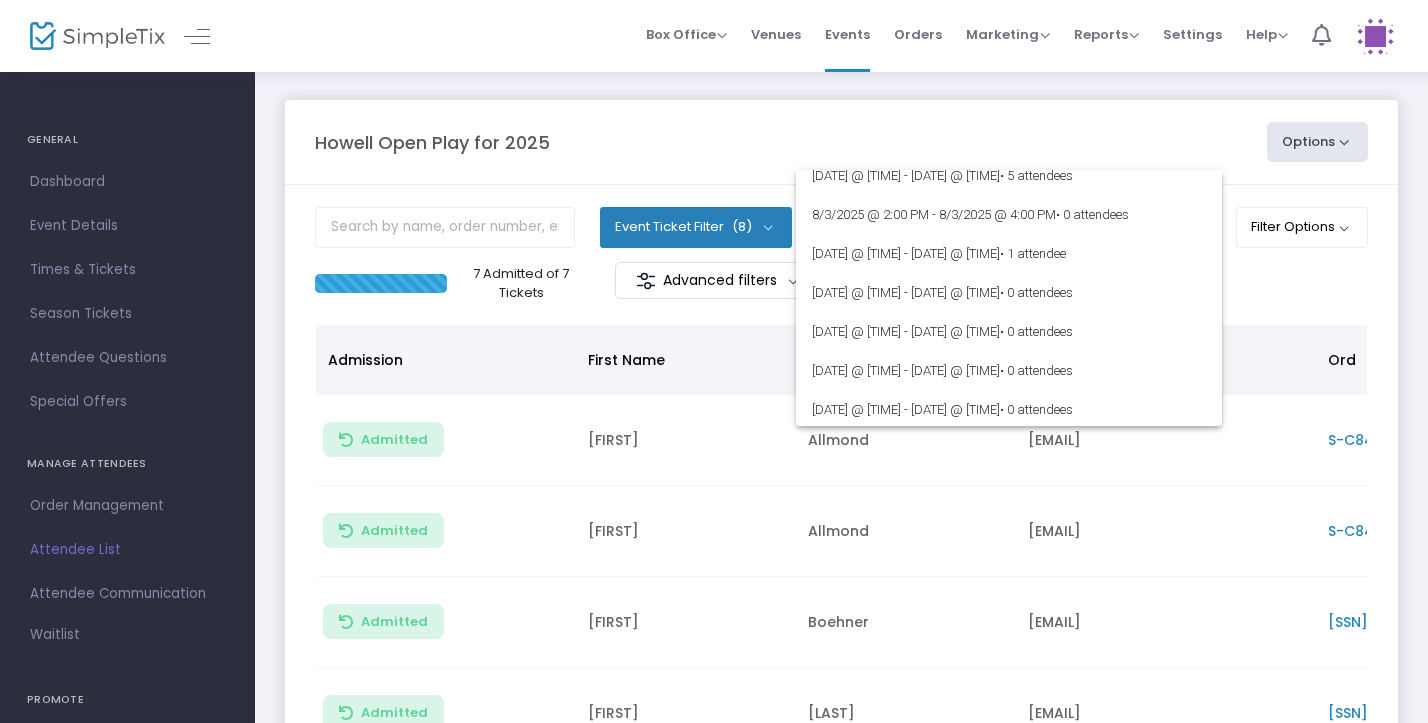 click at bounding box center (714, 361) 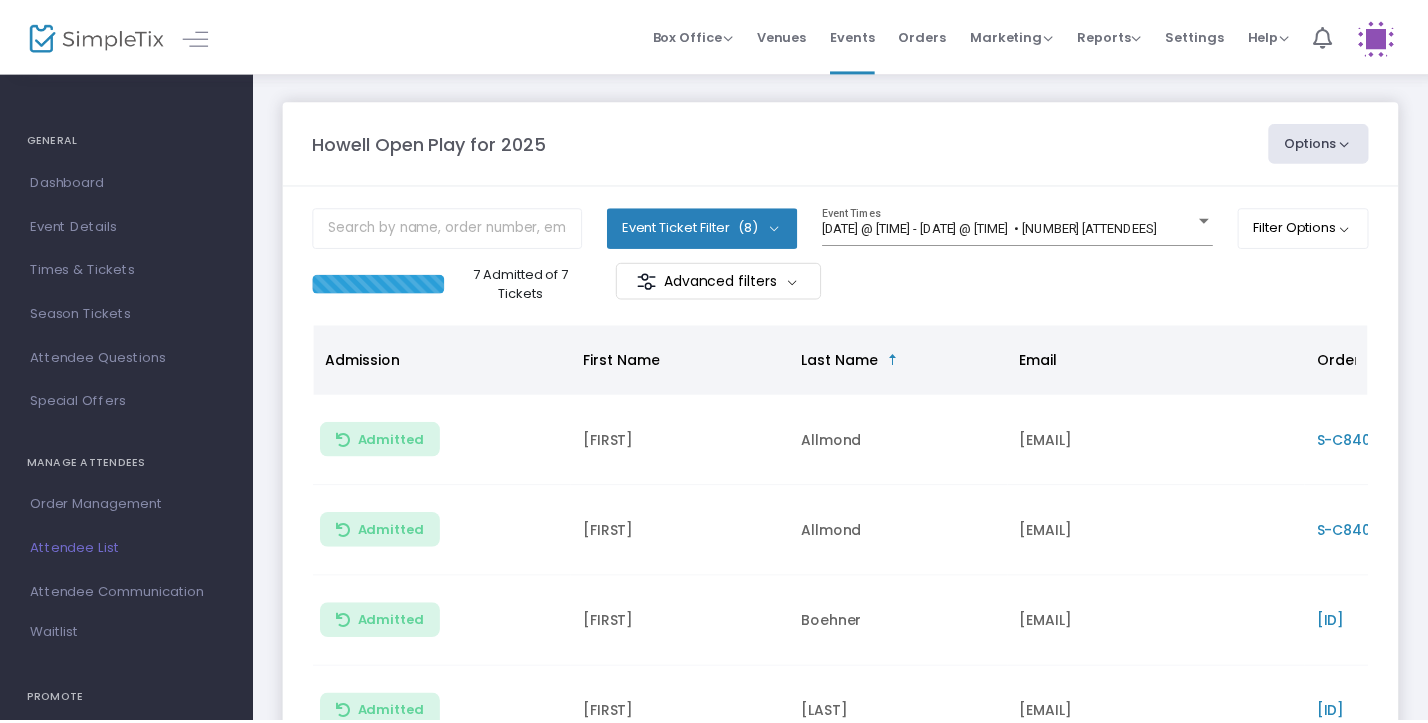 scroll, scrollTop: 0, scrollLeft: 0, axis: both 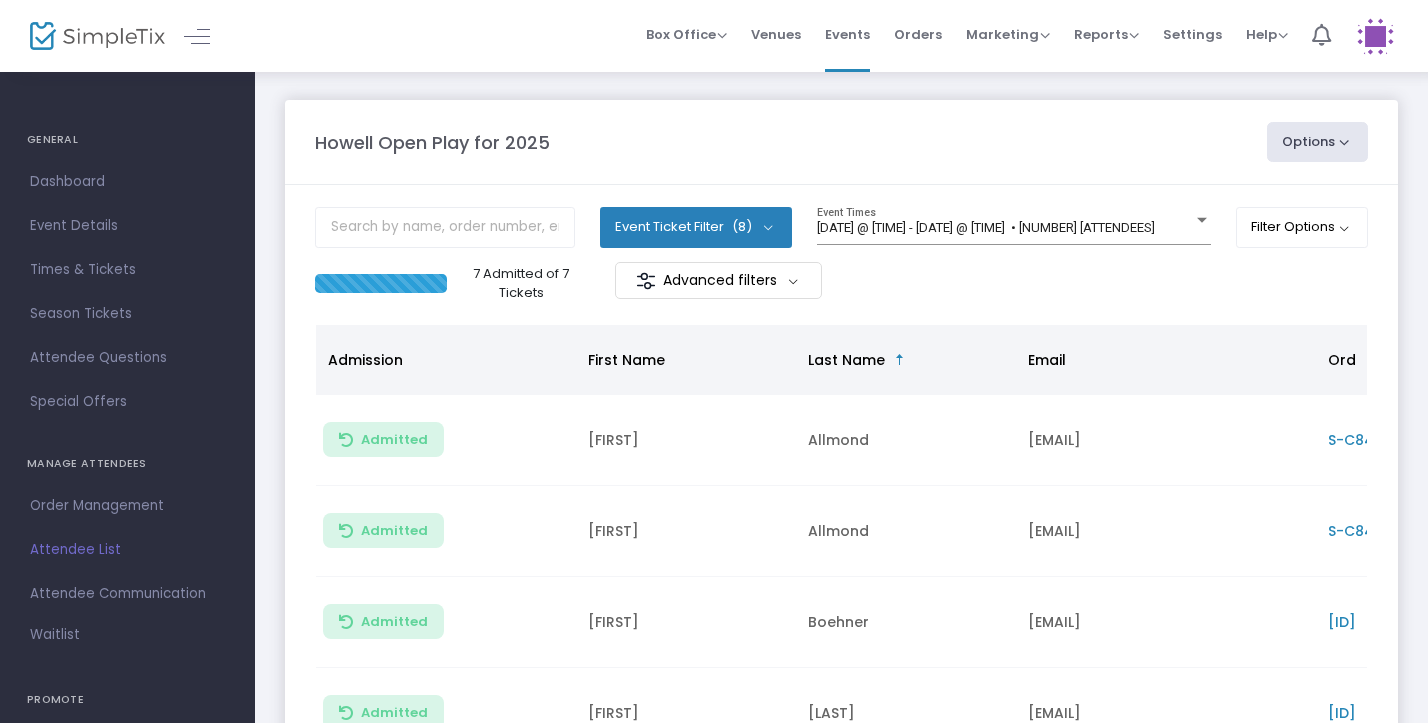 click on "[DATE] @ [TIME] - [DATE] @ [TIME]   • [NUMBER] [ATTENDEES] [EVENT] [TIMES]" 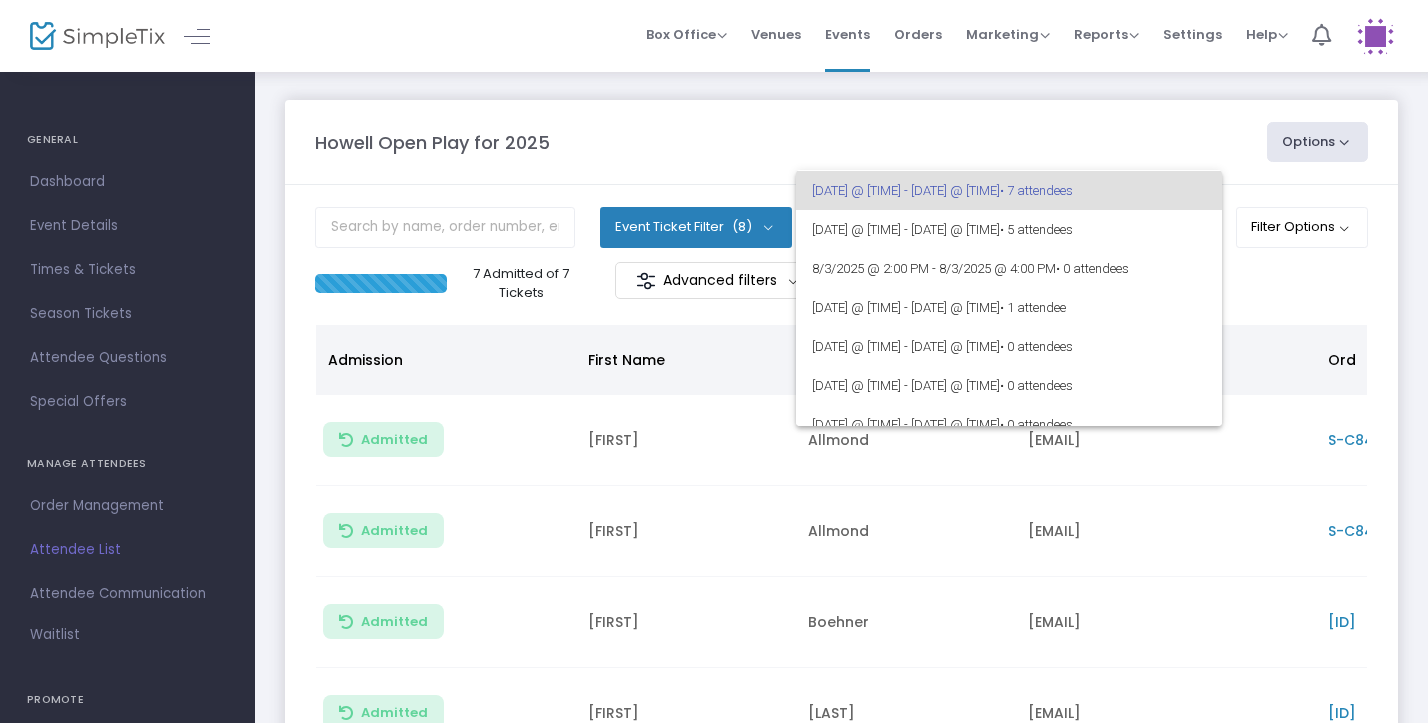 scroll, scrollTop: 42, scrollLeft: 0, axis: vertical 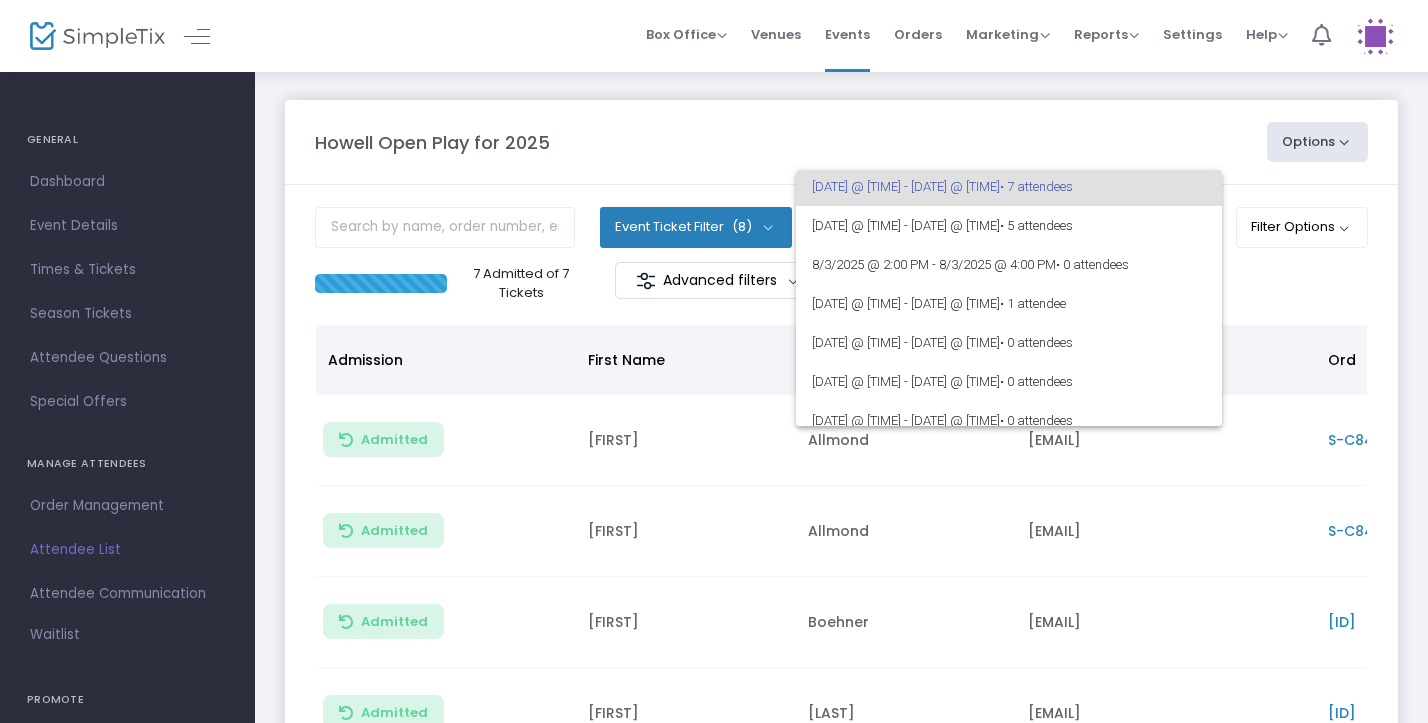 click at bounding box center [714, 361] 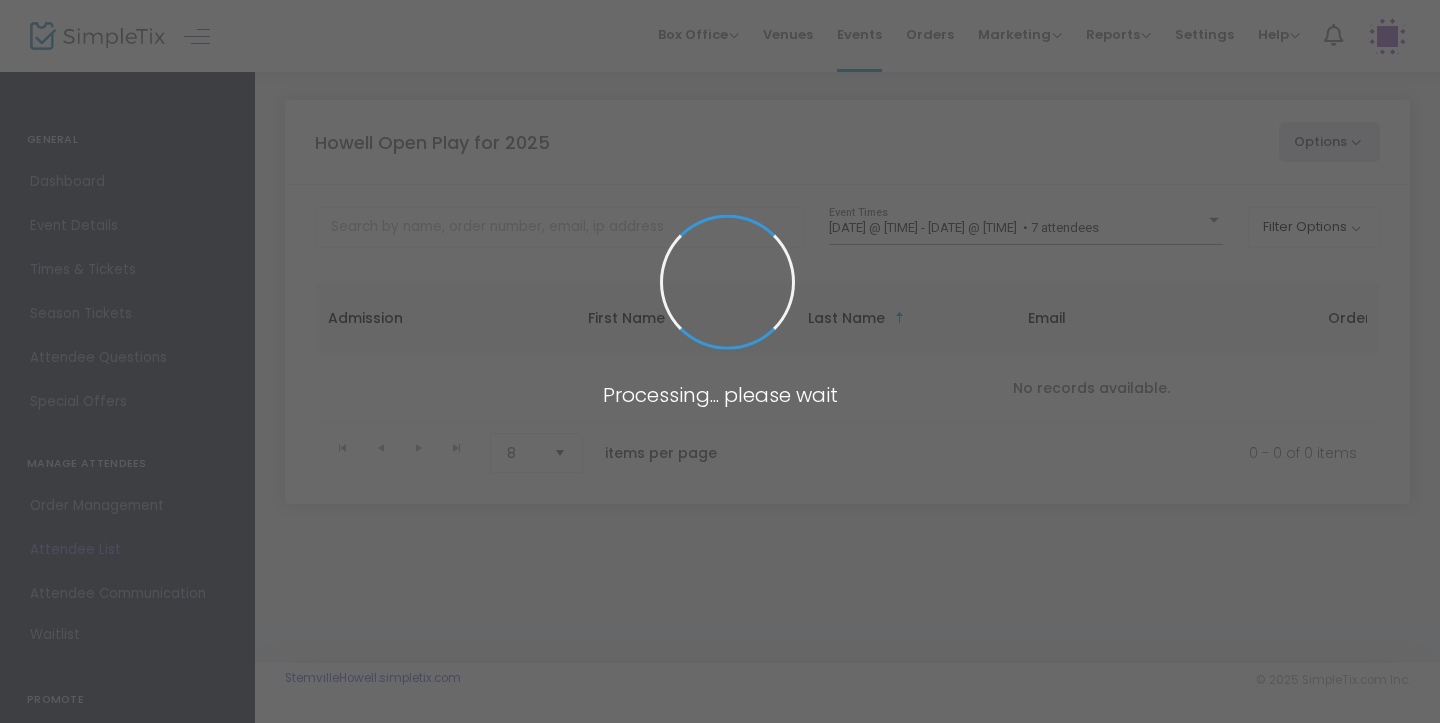 scroll, scrollTop: 0, scrollLeft: 0, axis: both 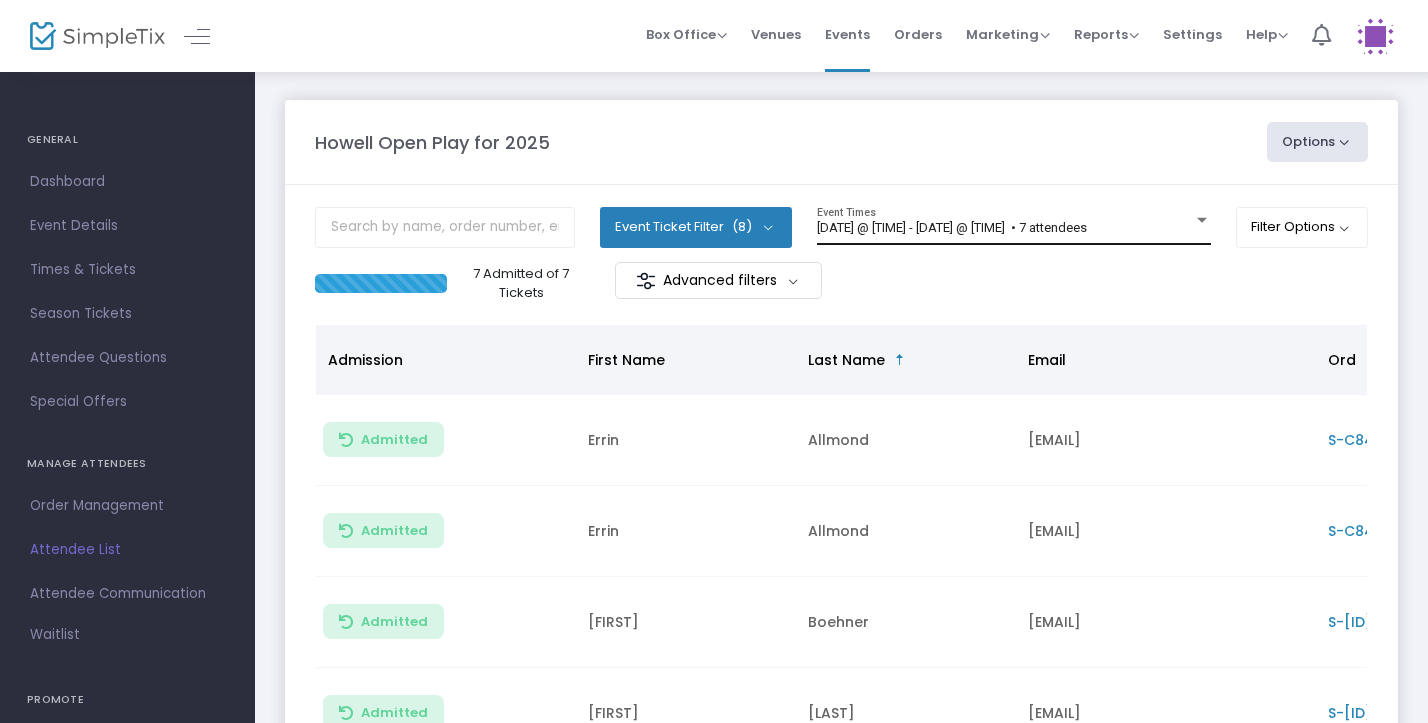click on "[DATE] @ [TIME] - [DATE] @ [TIME]  • 7 attendees Event Times" 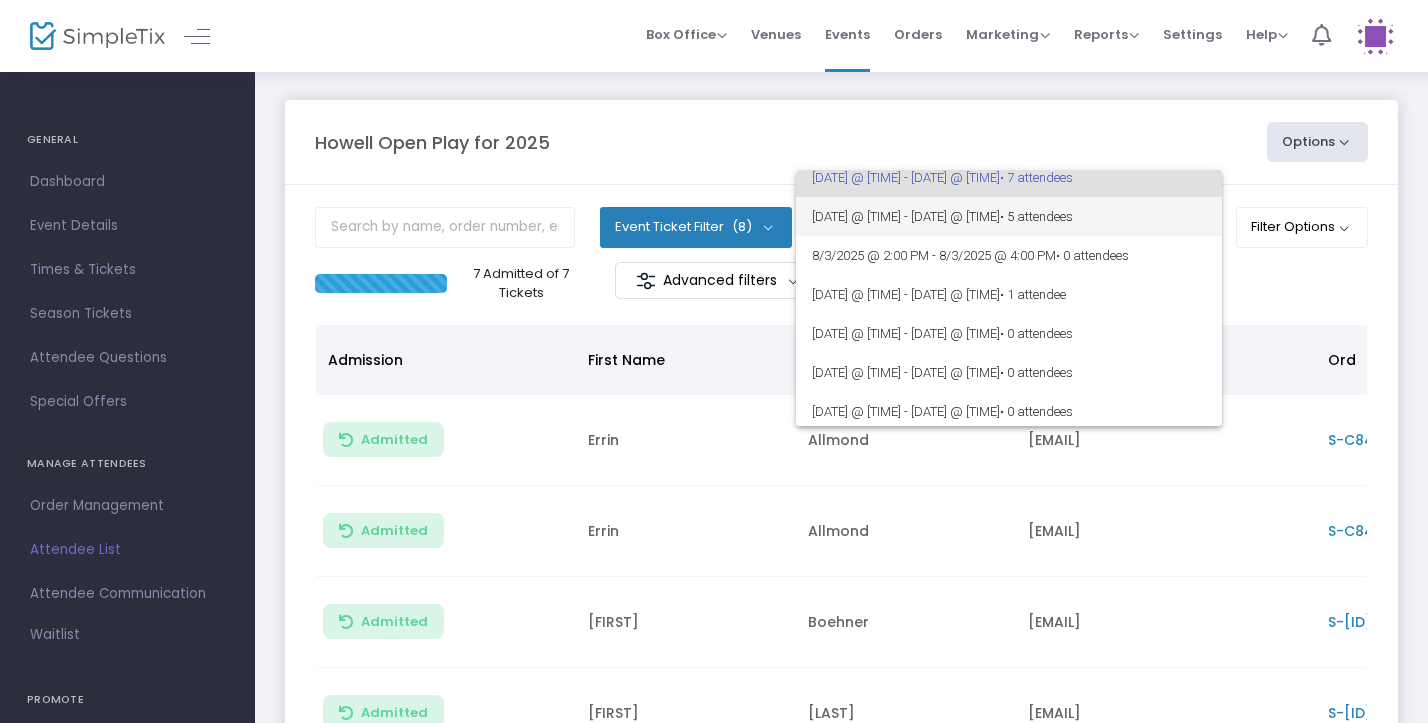 scroll, scrollTop: 55, scrollLeft: 0, axis: vertical 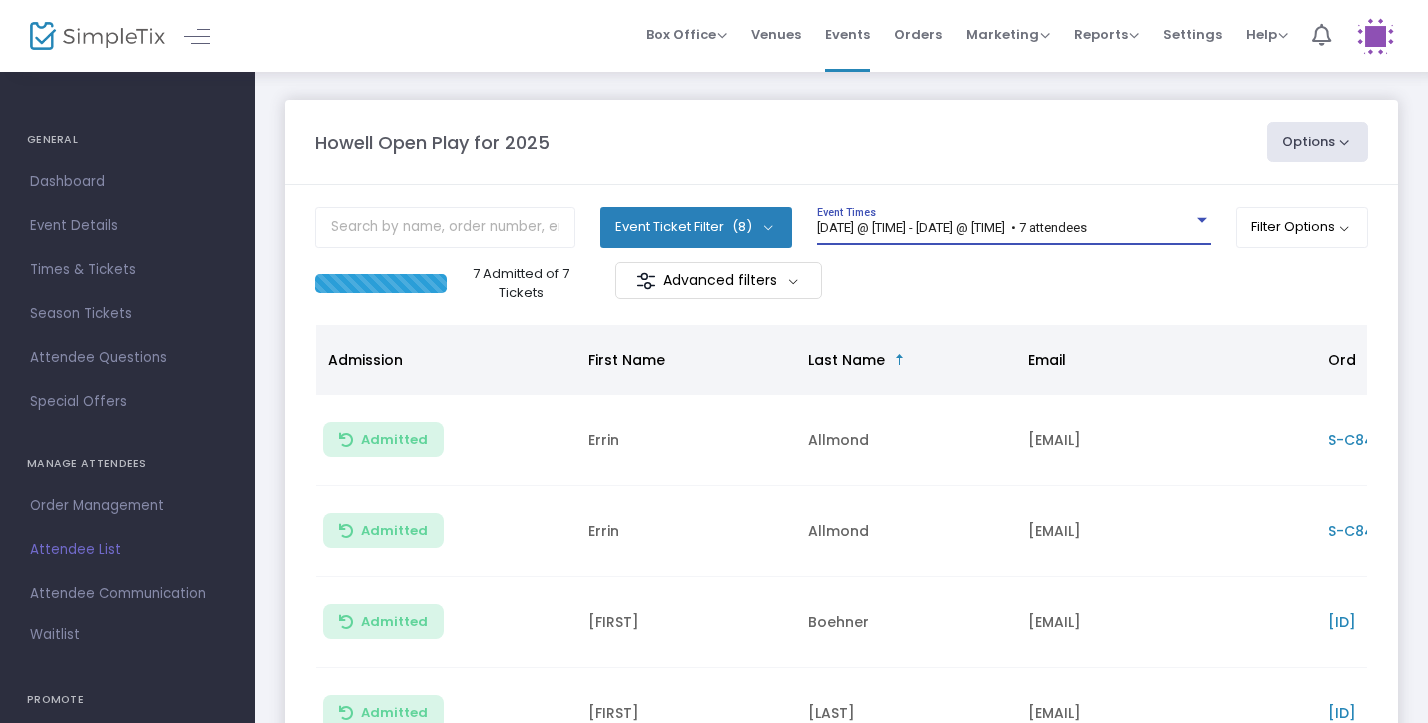 click on "[DATE] @ [TIME] - [DATE] @ [TIME]   • 7 attendees" at bounding box center [952, 227] 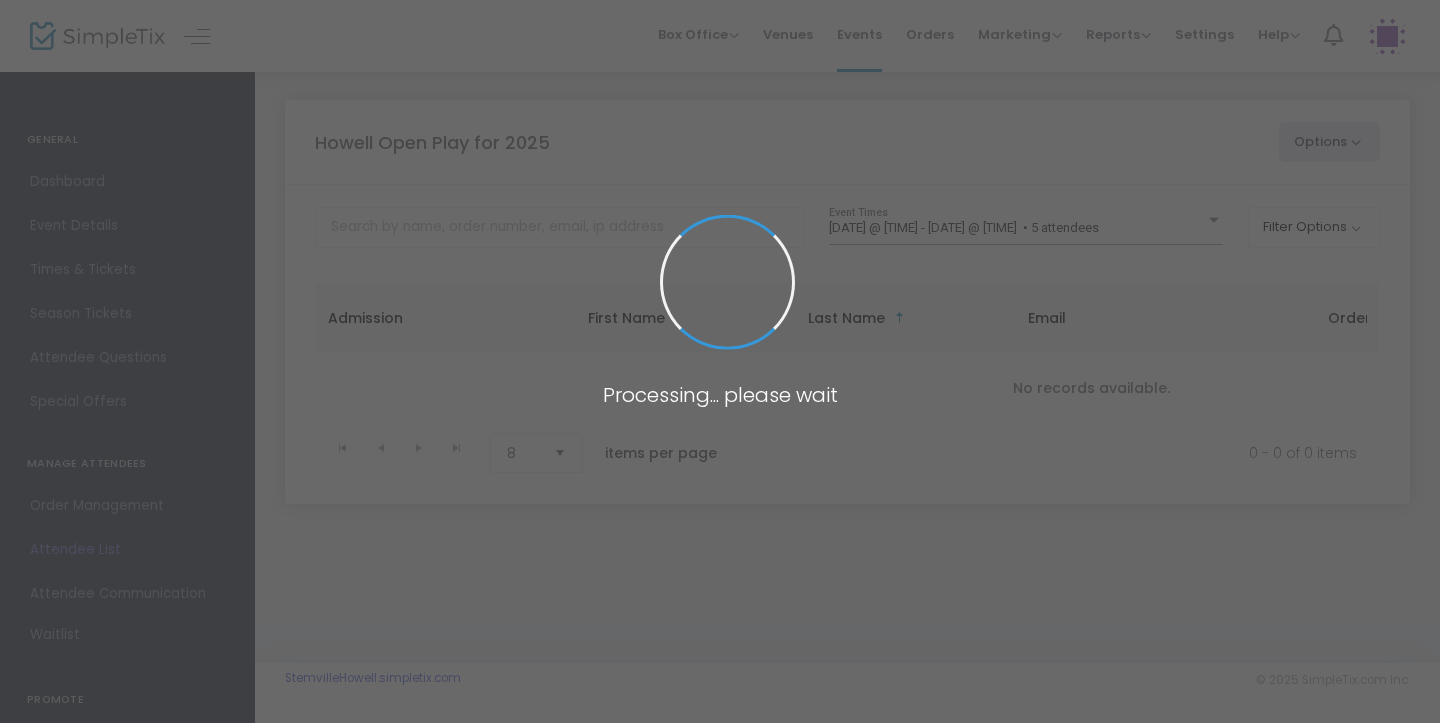scroll, scrollTop: 0, scrollLeft: 0, axis: both 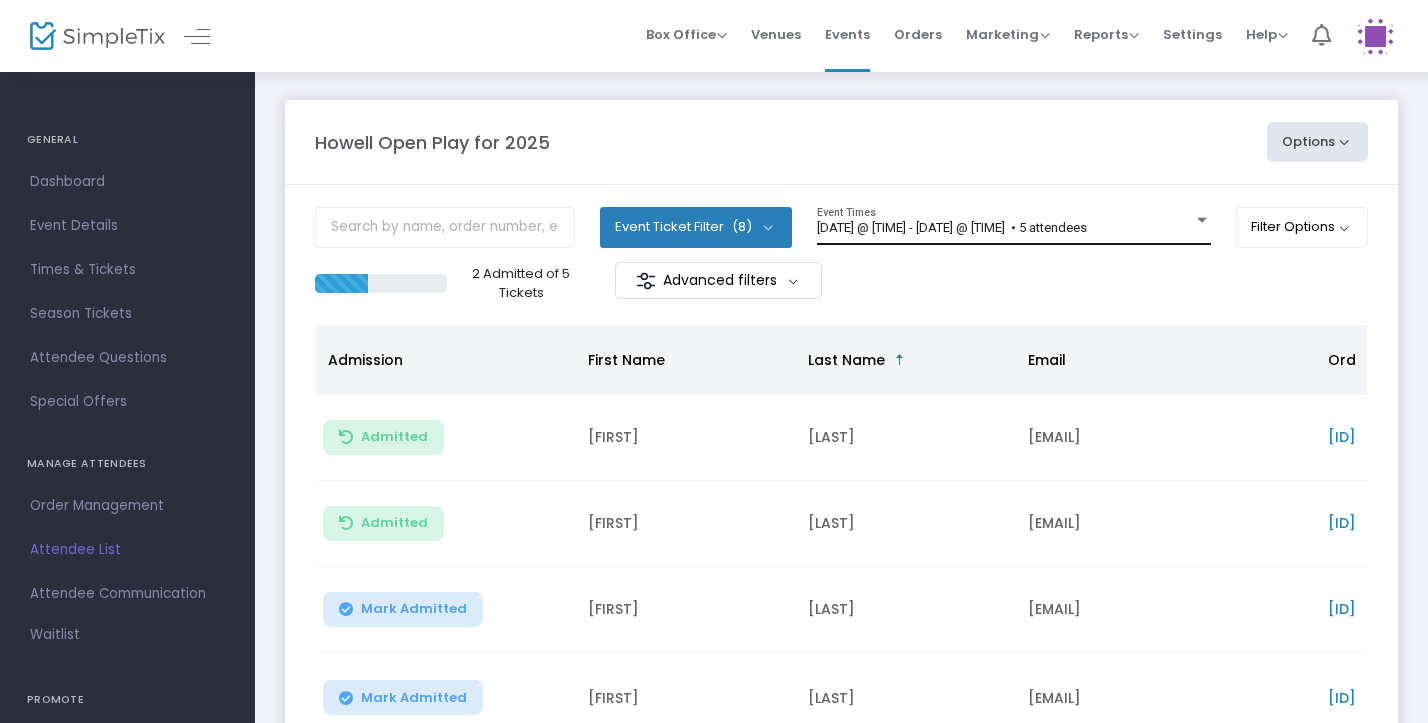 click on "8/3/2025 @ 1:00 PM - 8/3/2025 @ 3:00 PM   • 5 attendees Event Times" 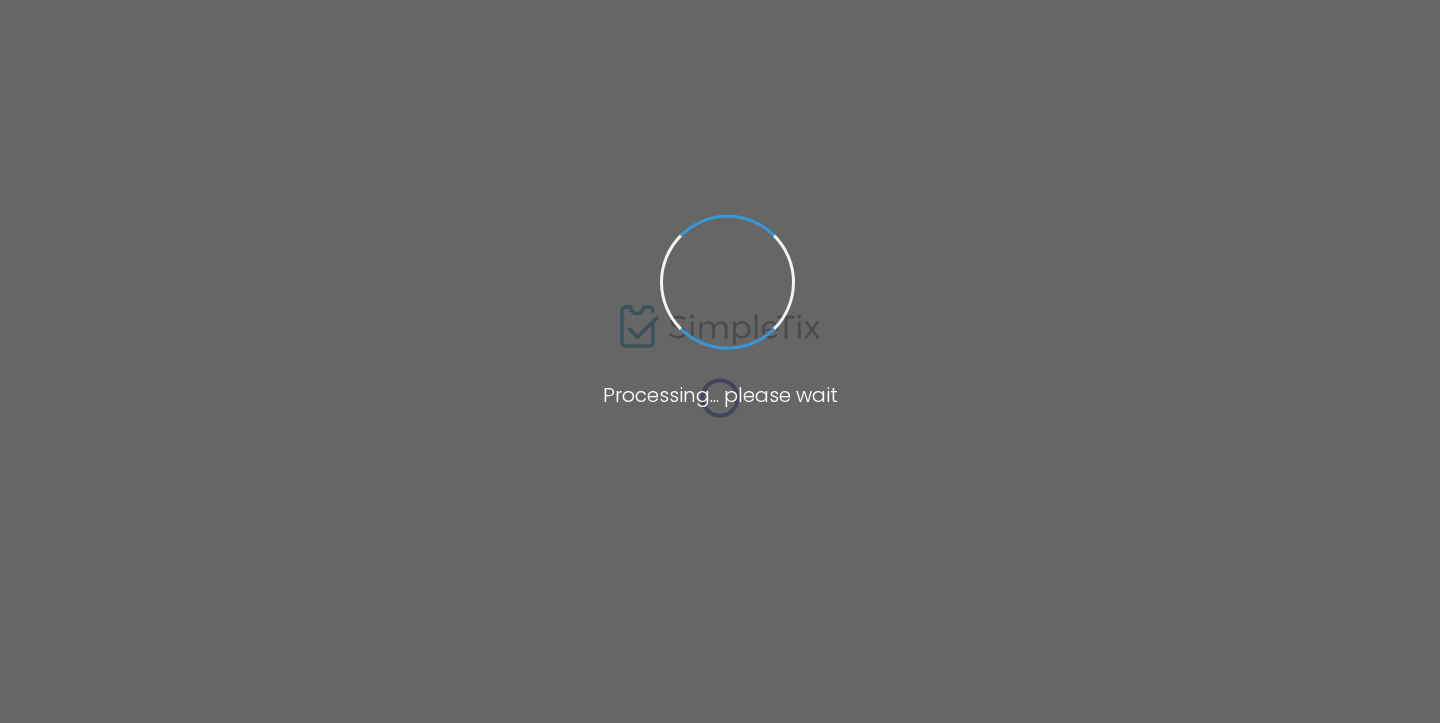 scroll, scrollTop: 0, scrollLeft: 0, axis: both 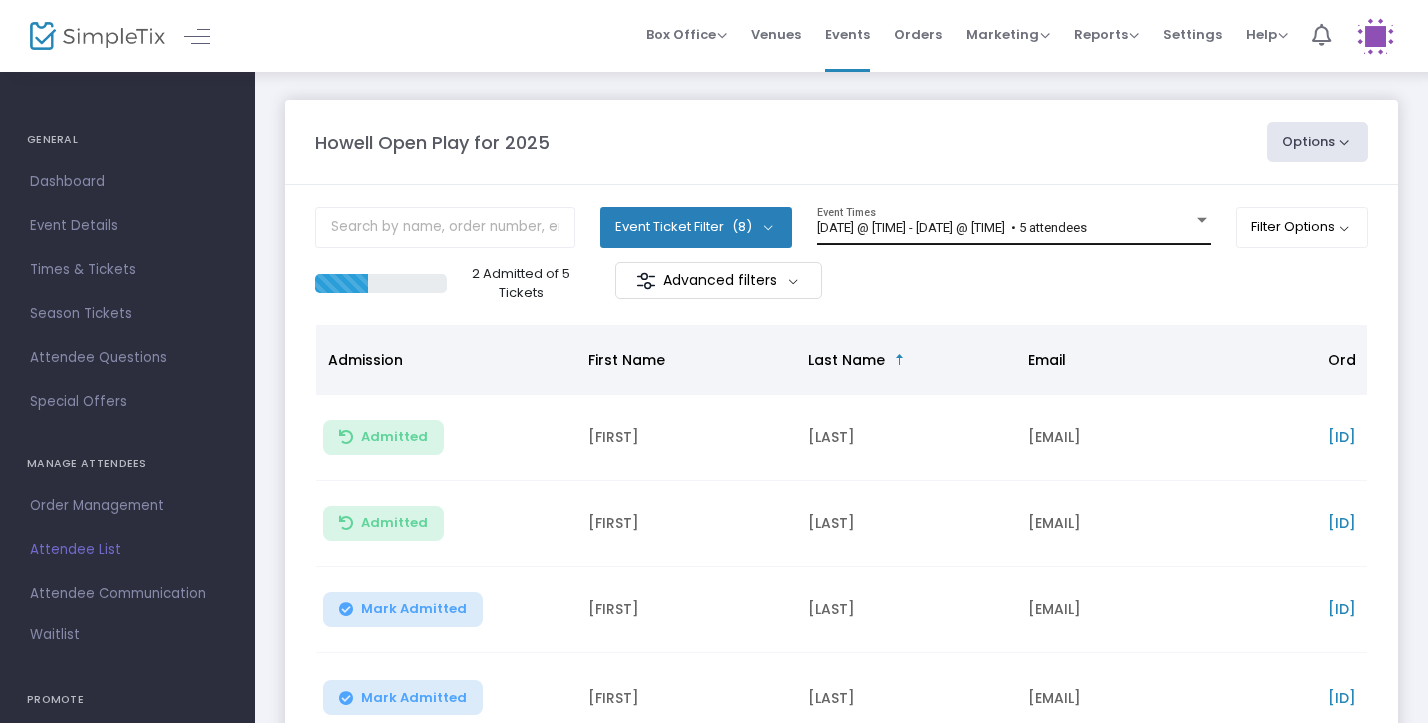 click on "8/3/2025 @ 1:00 PM - 8/3/2025 @ 3:00 PM   • 5 attendees" at bounding box center [1005, 228] 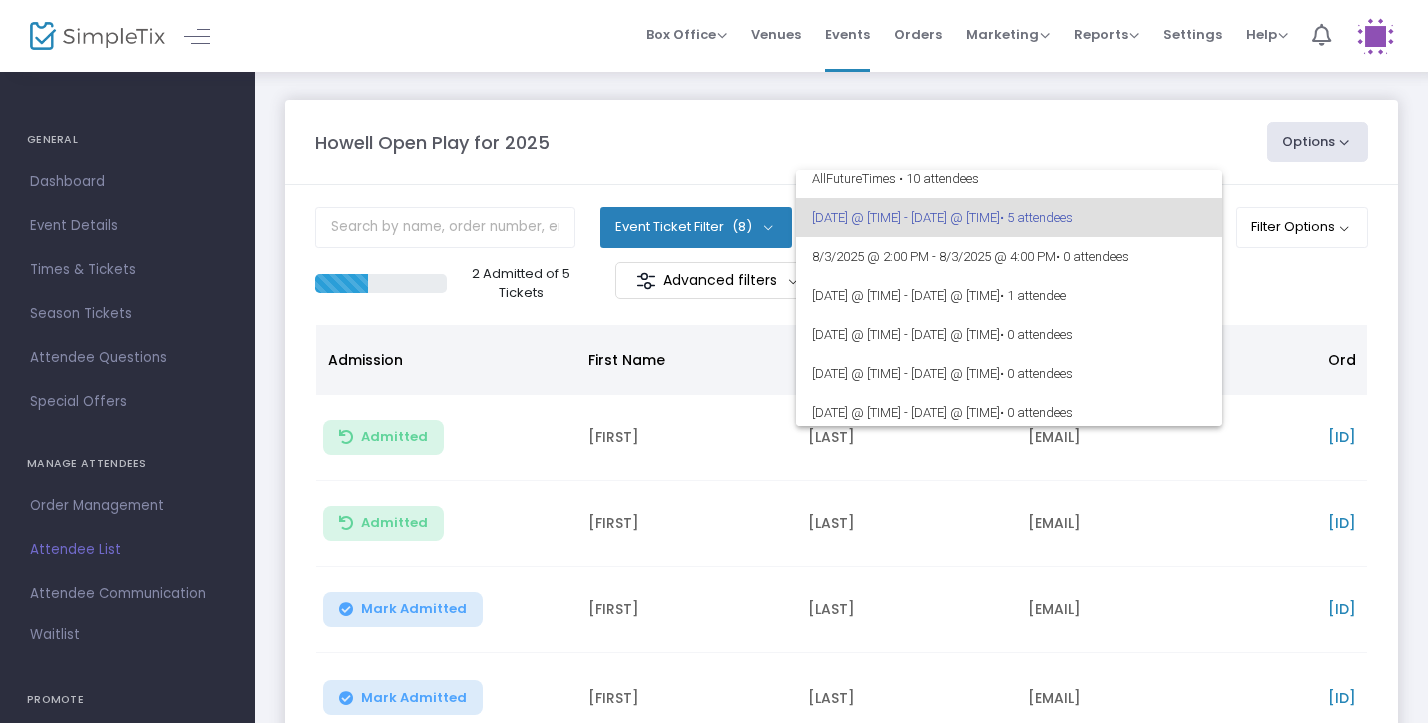 scroll, scrollTop: 15, scrollLeft: 0, axis: vertical 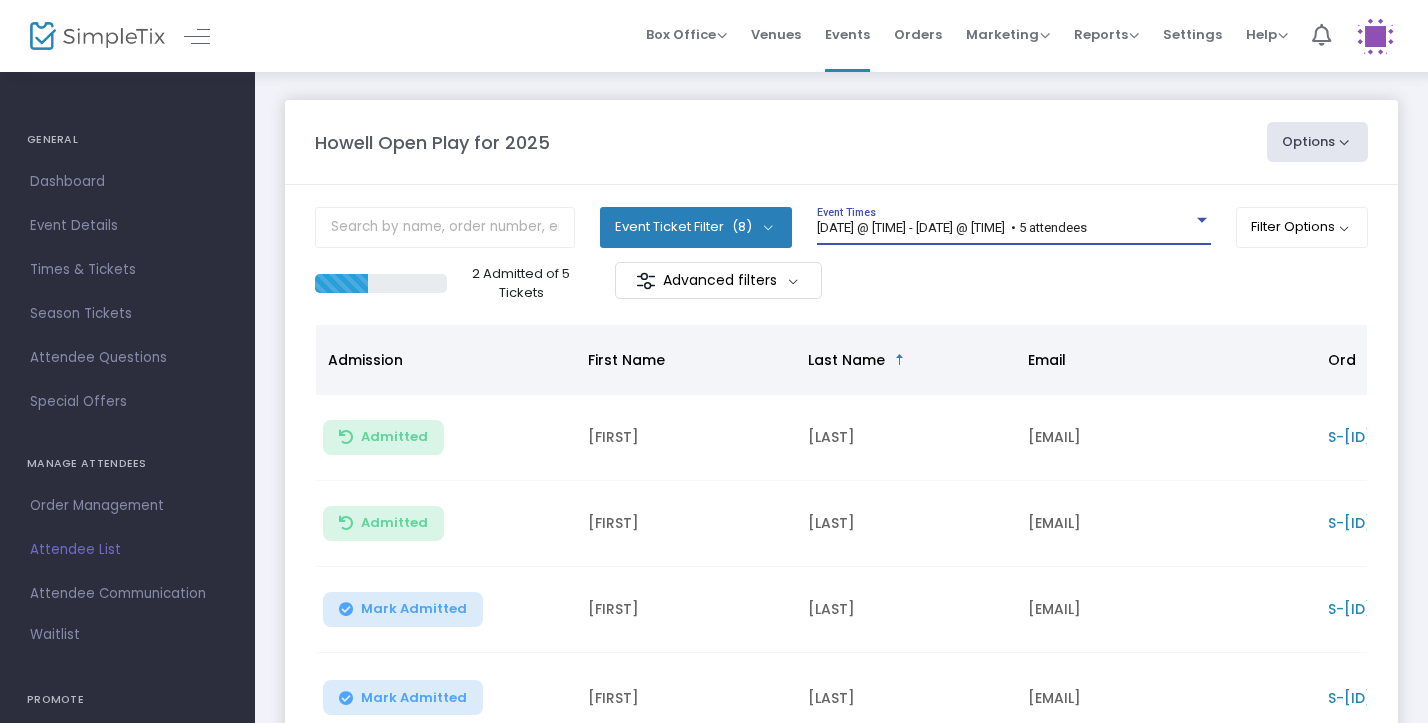 click at bounding box center (1202, 220) 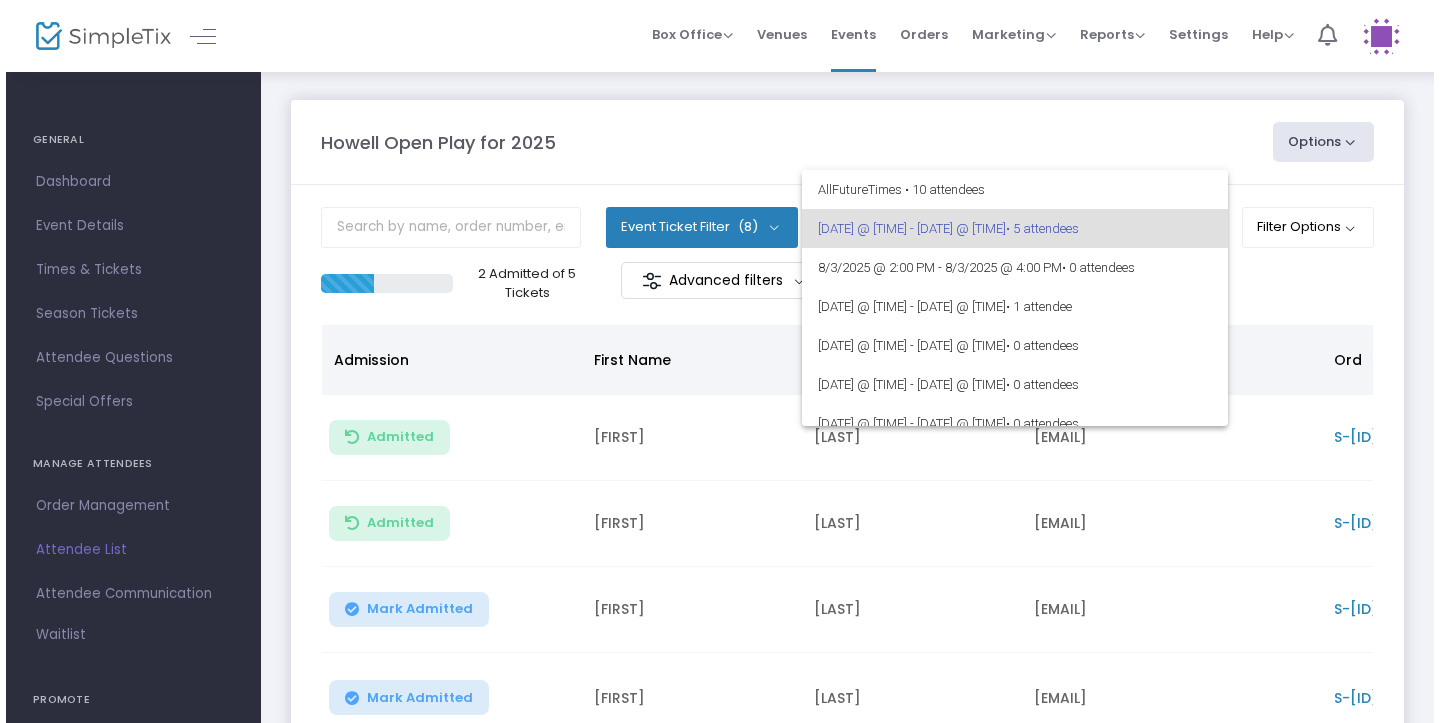 scroll, scrollTop: 3, scrollLeft: 0, axis: vertical 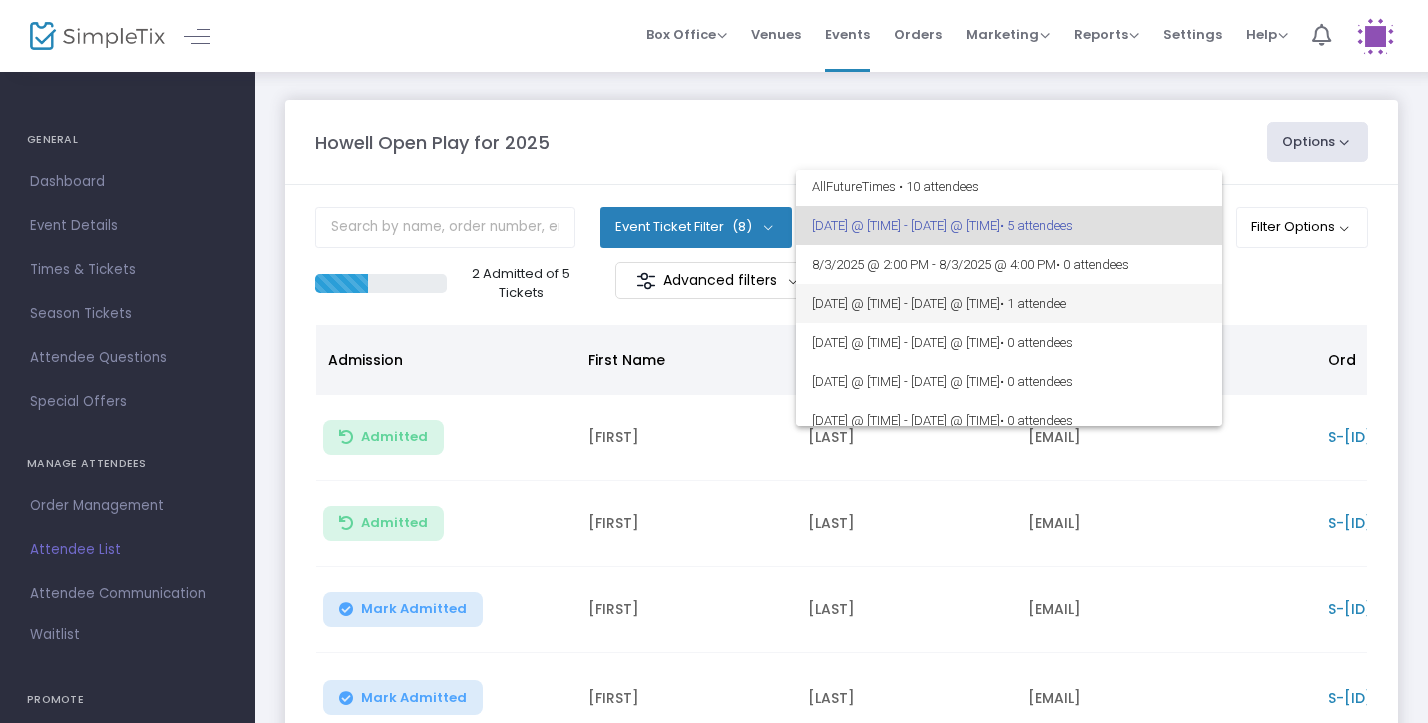 click on "8/3/2025 @ 3:00 PM - 8/3/2025 @ 5:00 PM    • 1 attendee" at bounding box center (1009, 303) 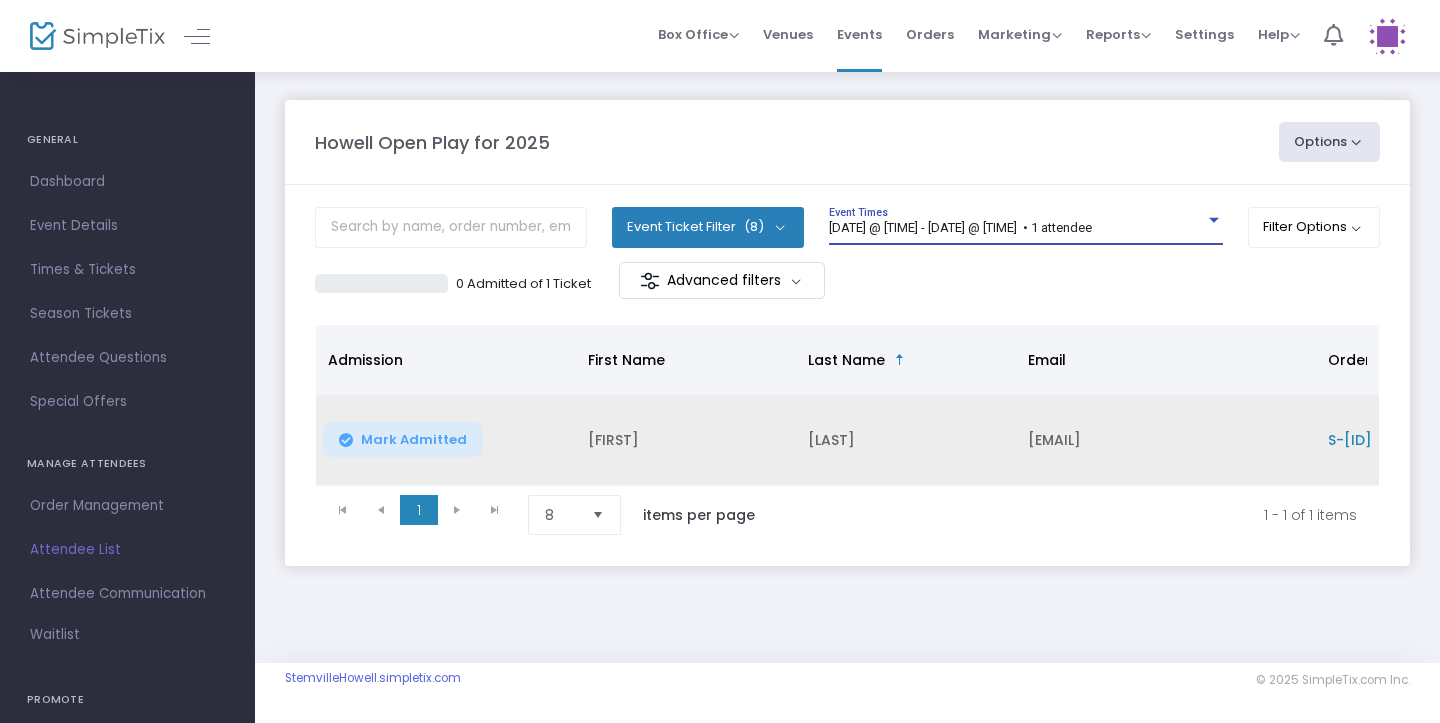 scroll, scrollTop: 0, scrollLeft: 43, axis: horizontal 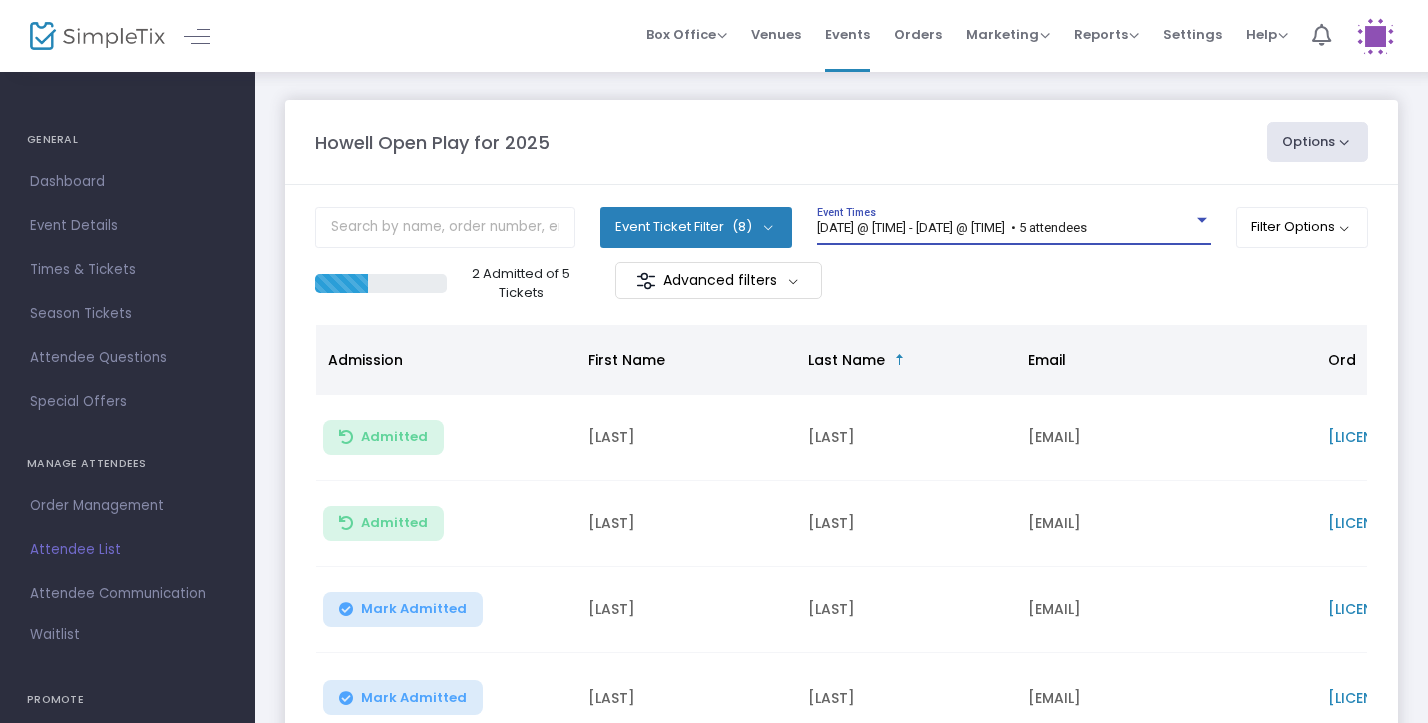 click at bounding box center (1202, 220) 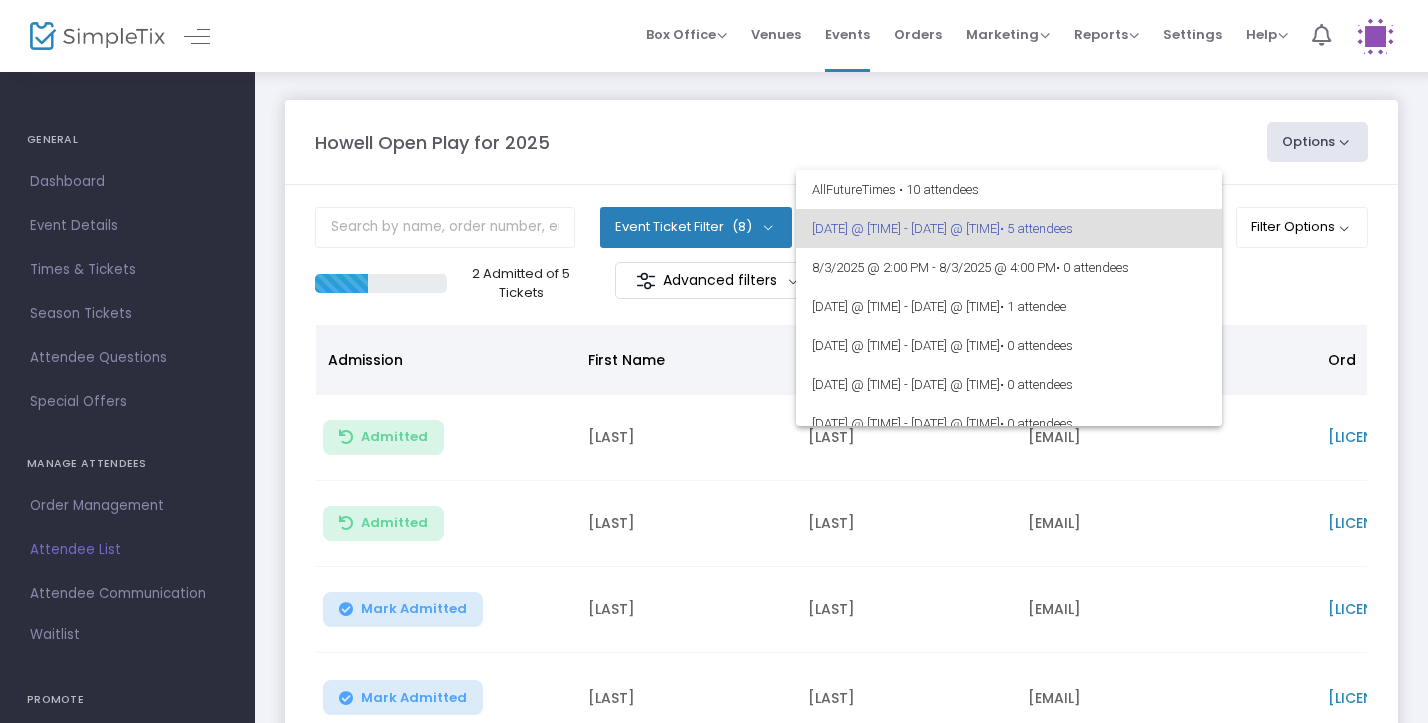 click at bounding box center [714, 361] 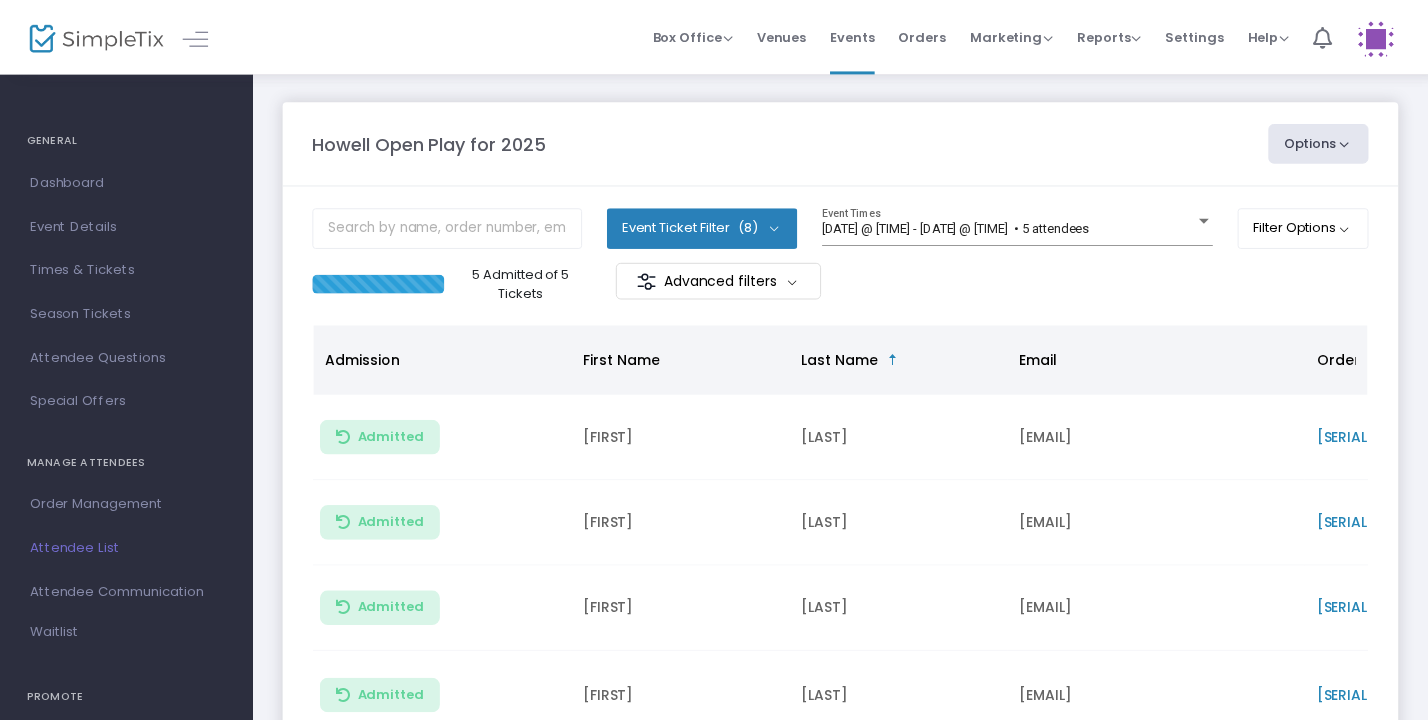 scroll, scrollTop: 0, scrollLeft: 0, axis: both 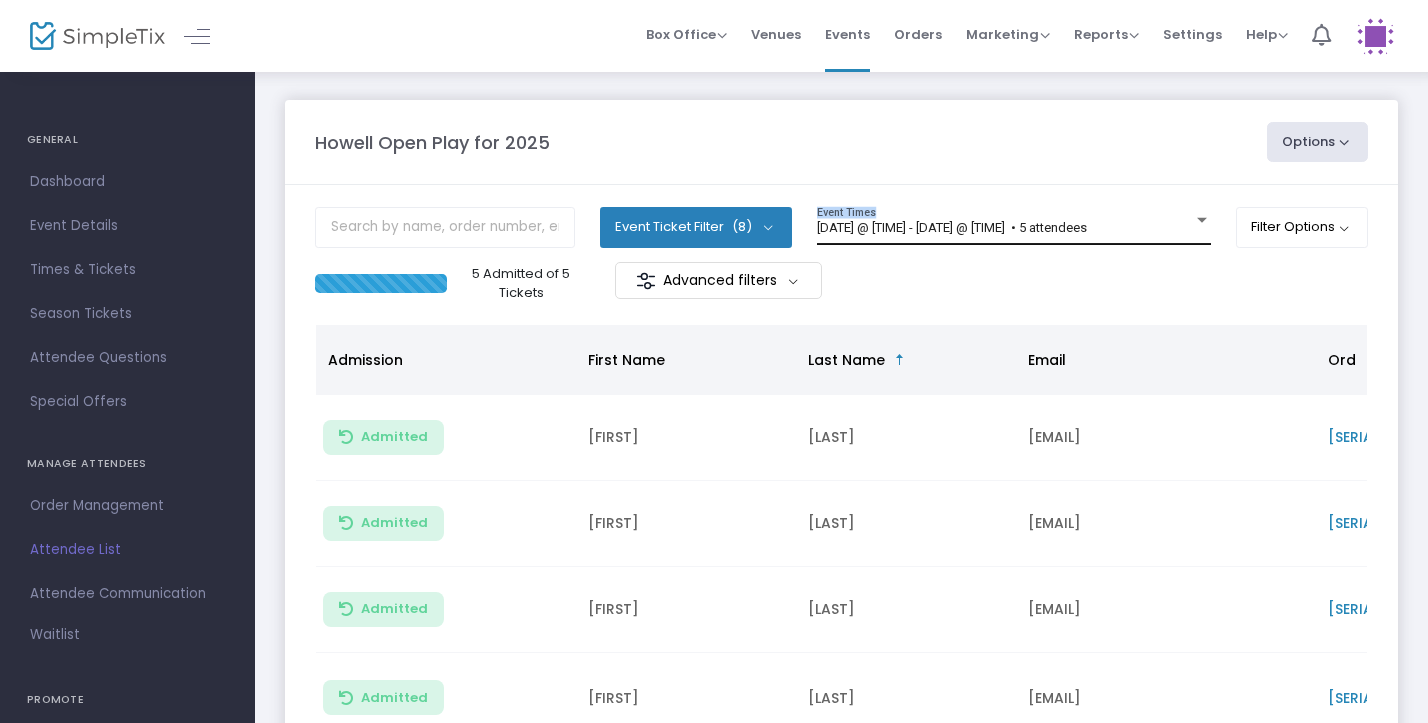 drag, startPoint x: 1210, startPoint y: 224, endPoint x: 1199, endPoint y: 217, distance: 13.038404 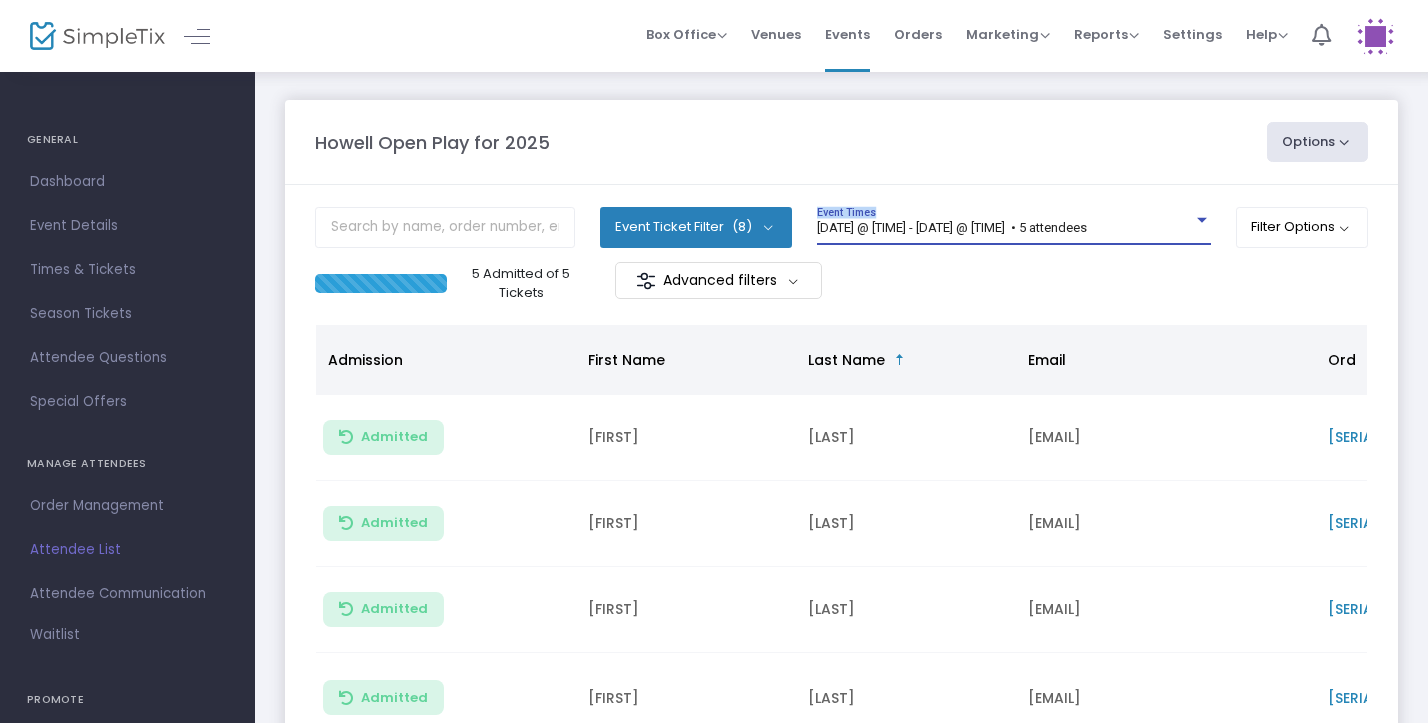 click at bounding box center (1202, 220) 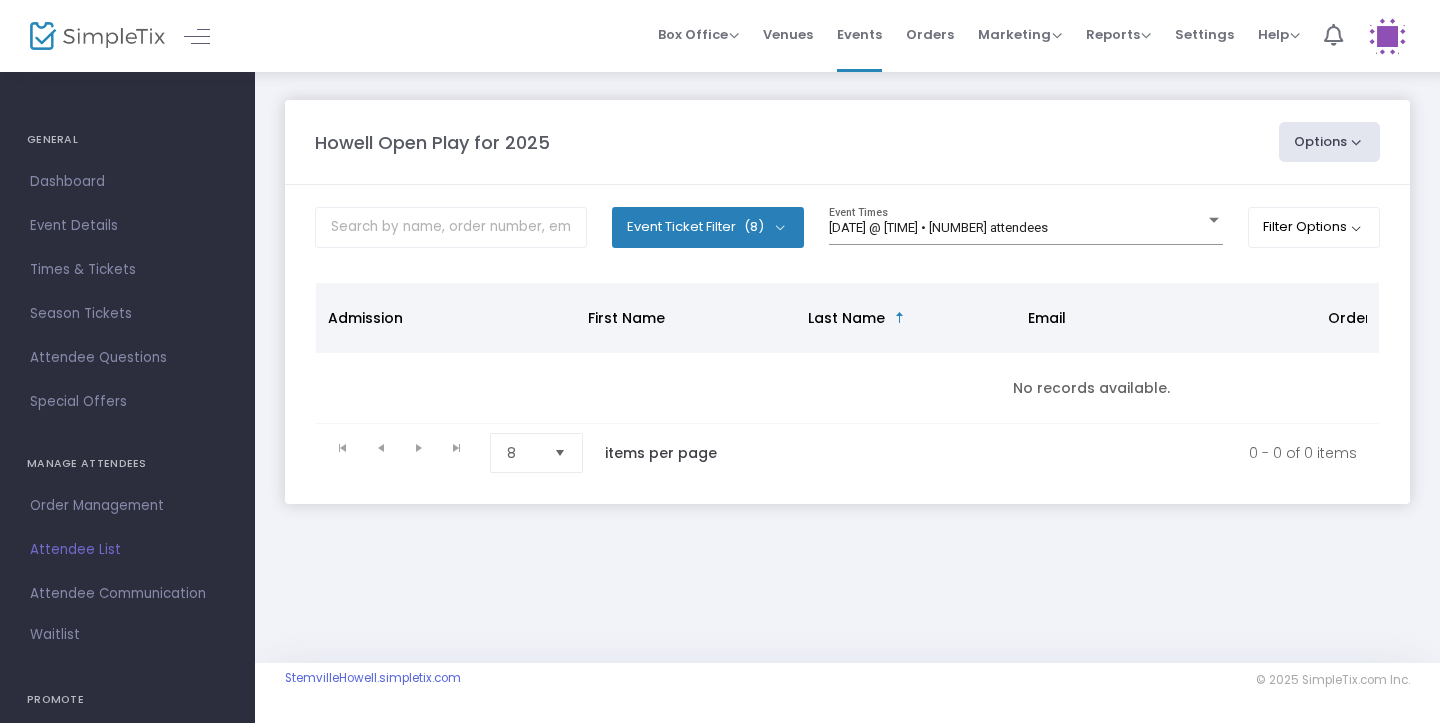 scroll, scrollTop: 0, scrollLeft: 0, axis: both 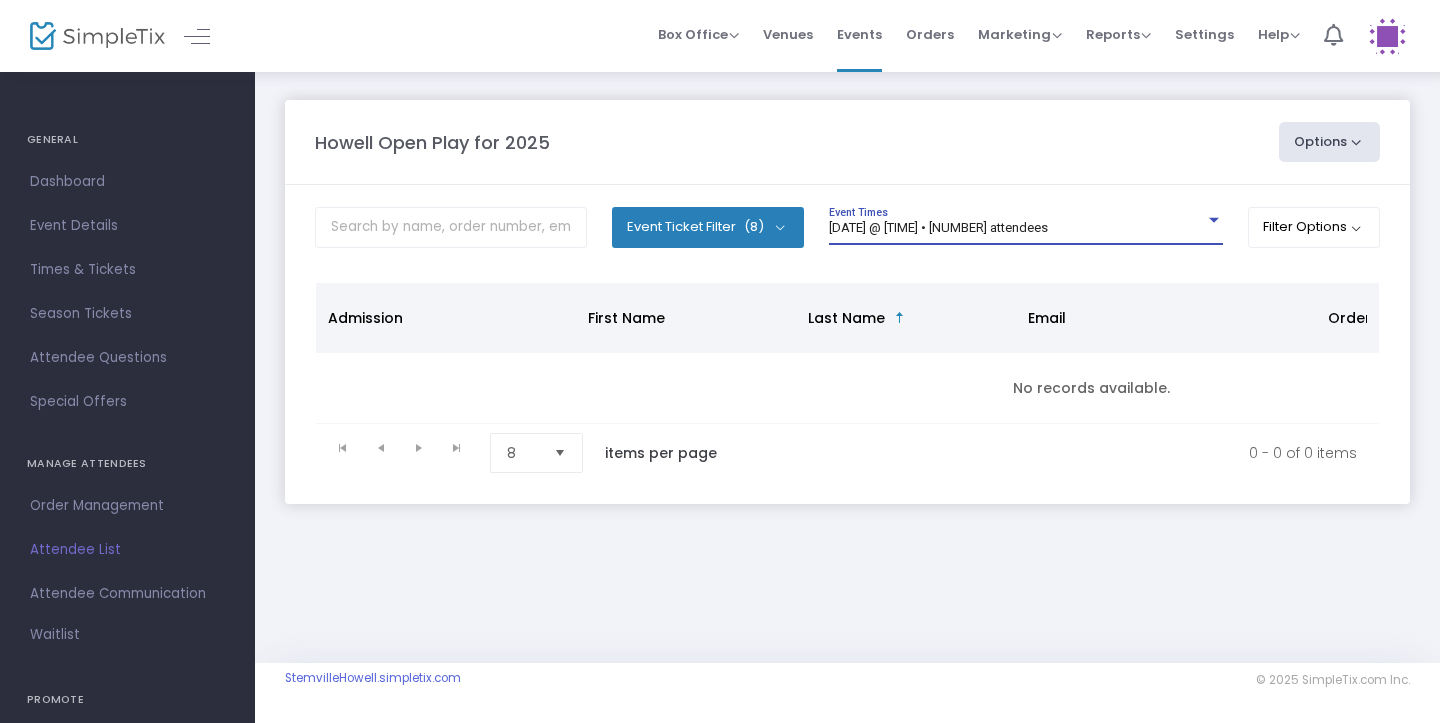 click at bounding box center [1214, 220] 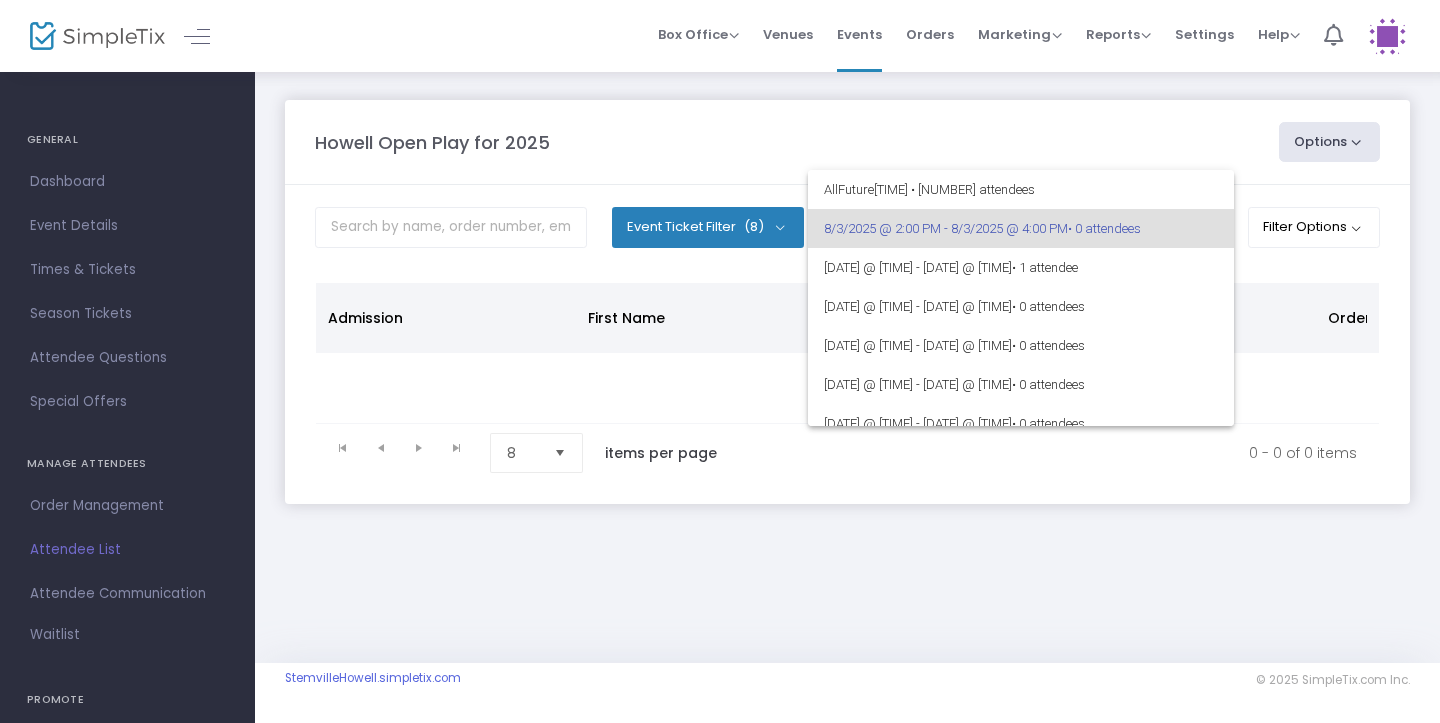 click at bounding box center [720, 361] 